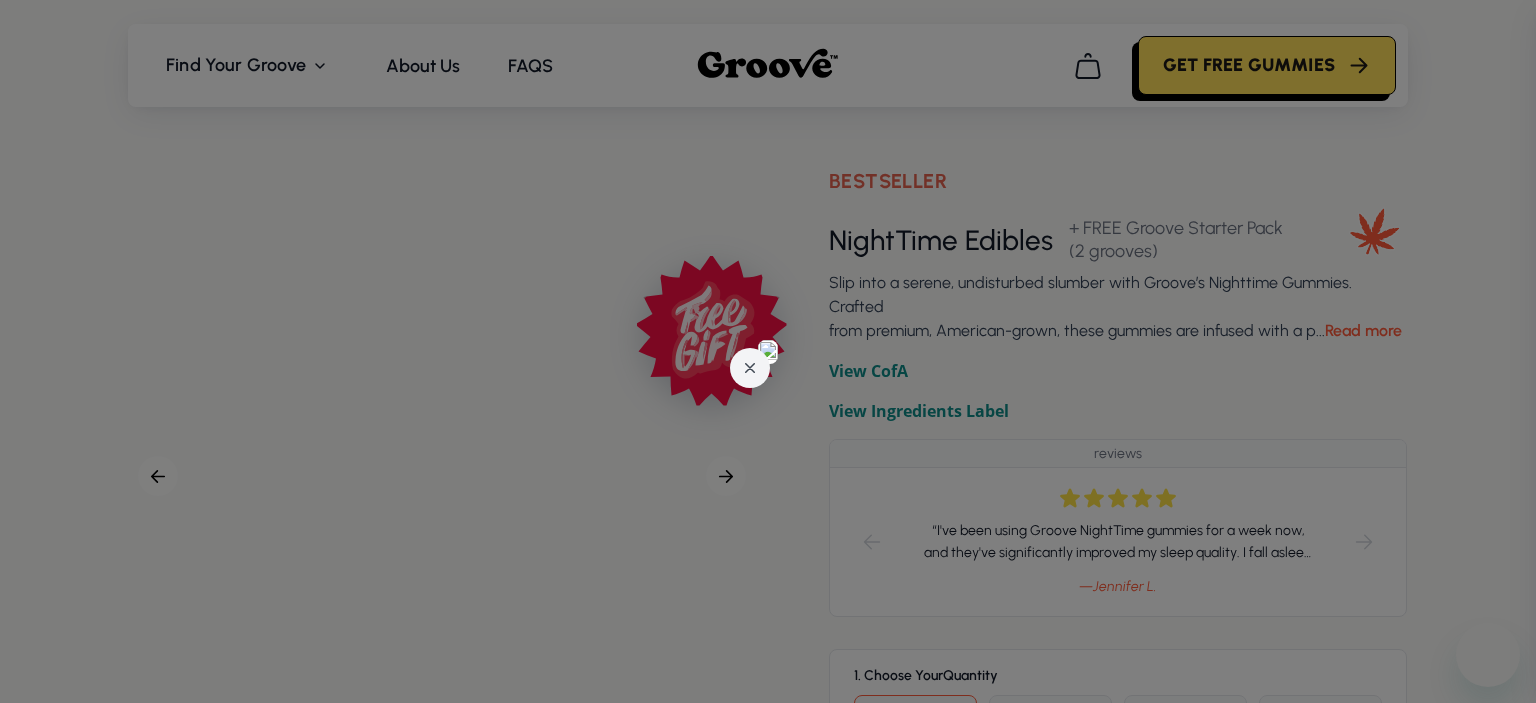 scroll, scrollTop: 100, scrollLeft: 0, axis: vertical 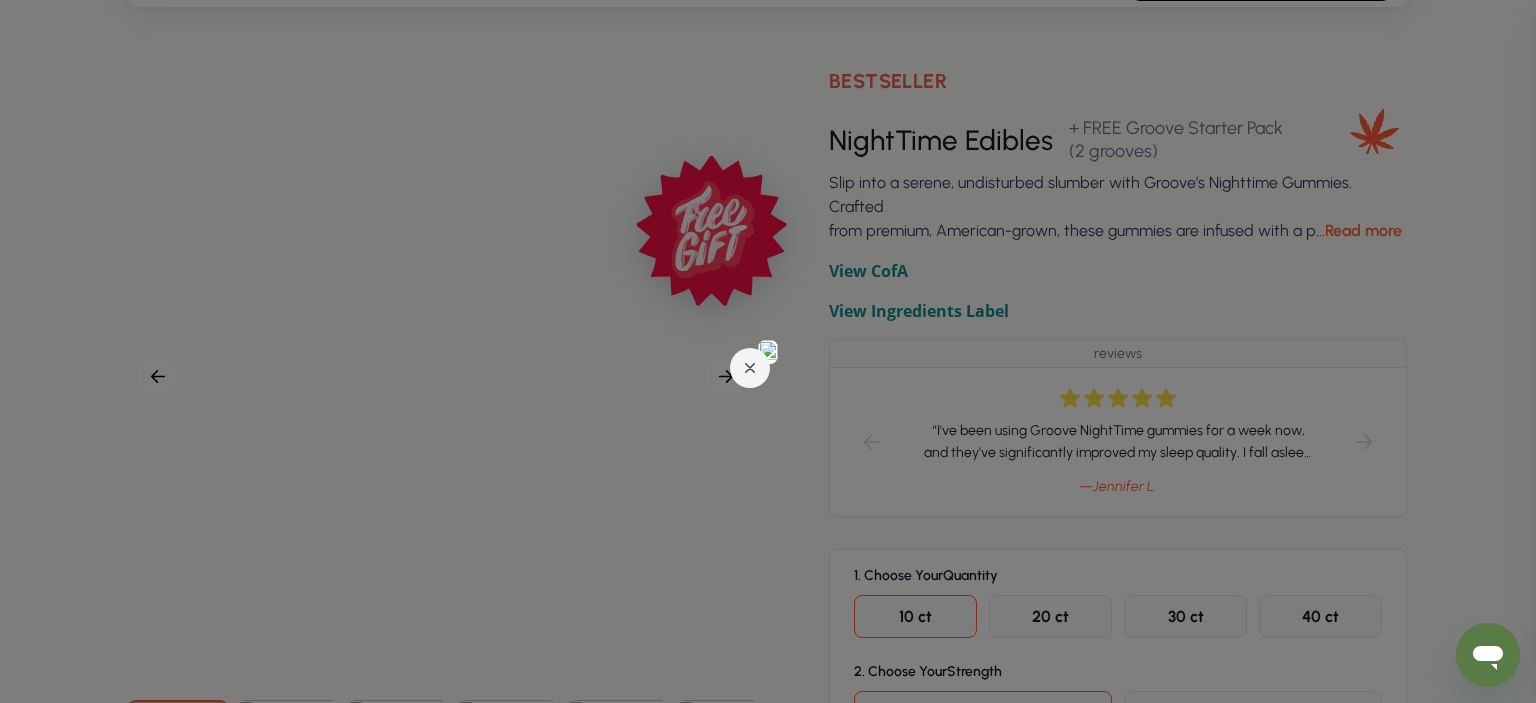 click at bounding box center (750, 367) 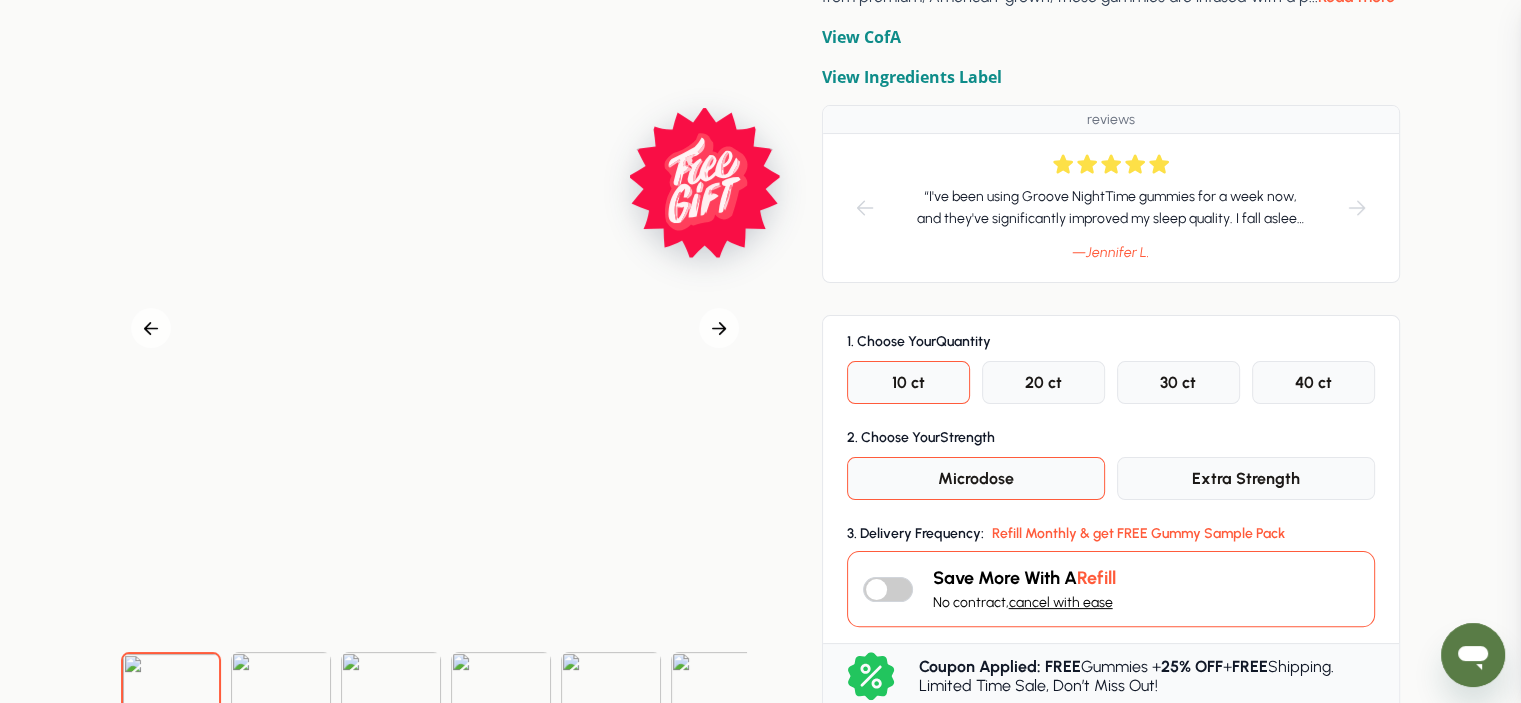 scroll, scrollTop: 400, scrollLeft: 0, axis: vertical 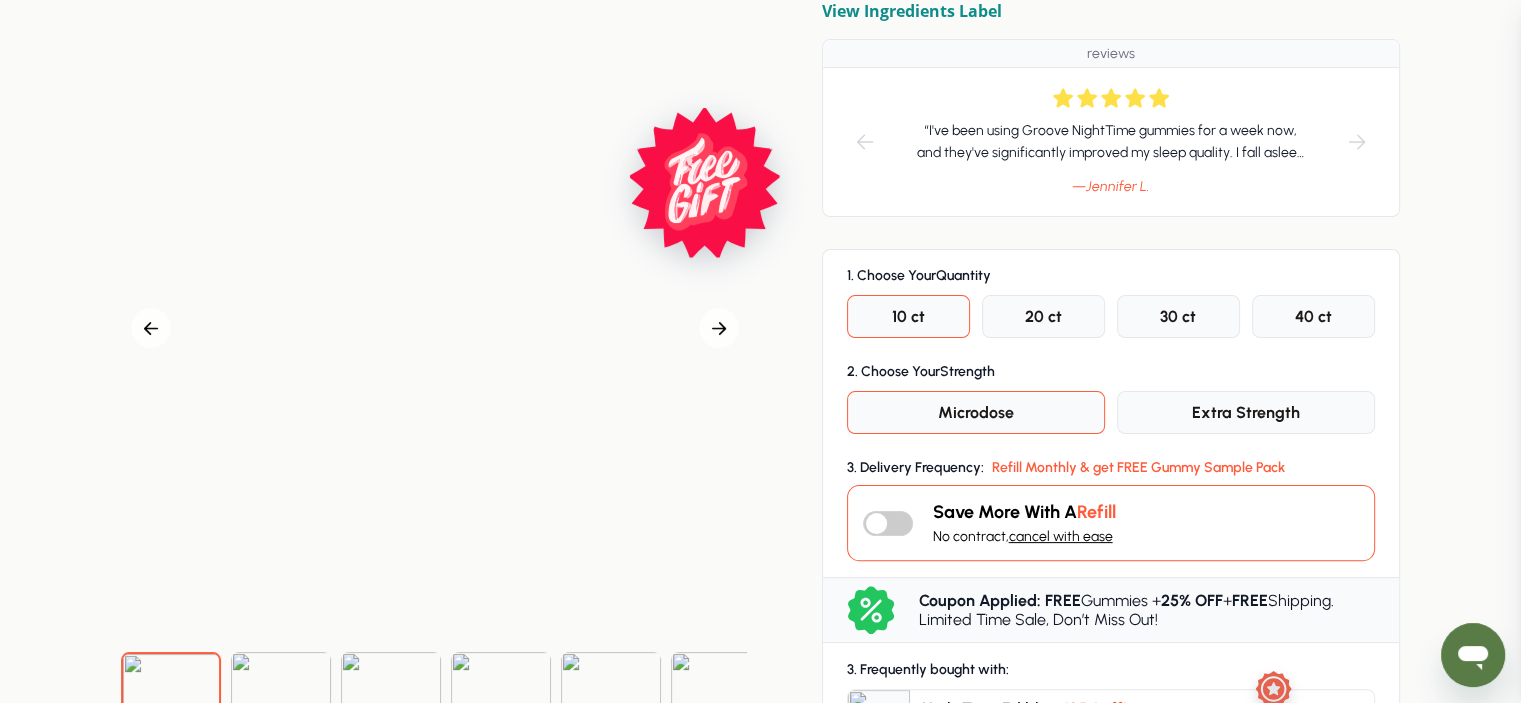 click at bounding box center (281, 702) 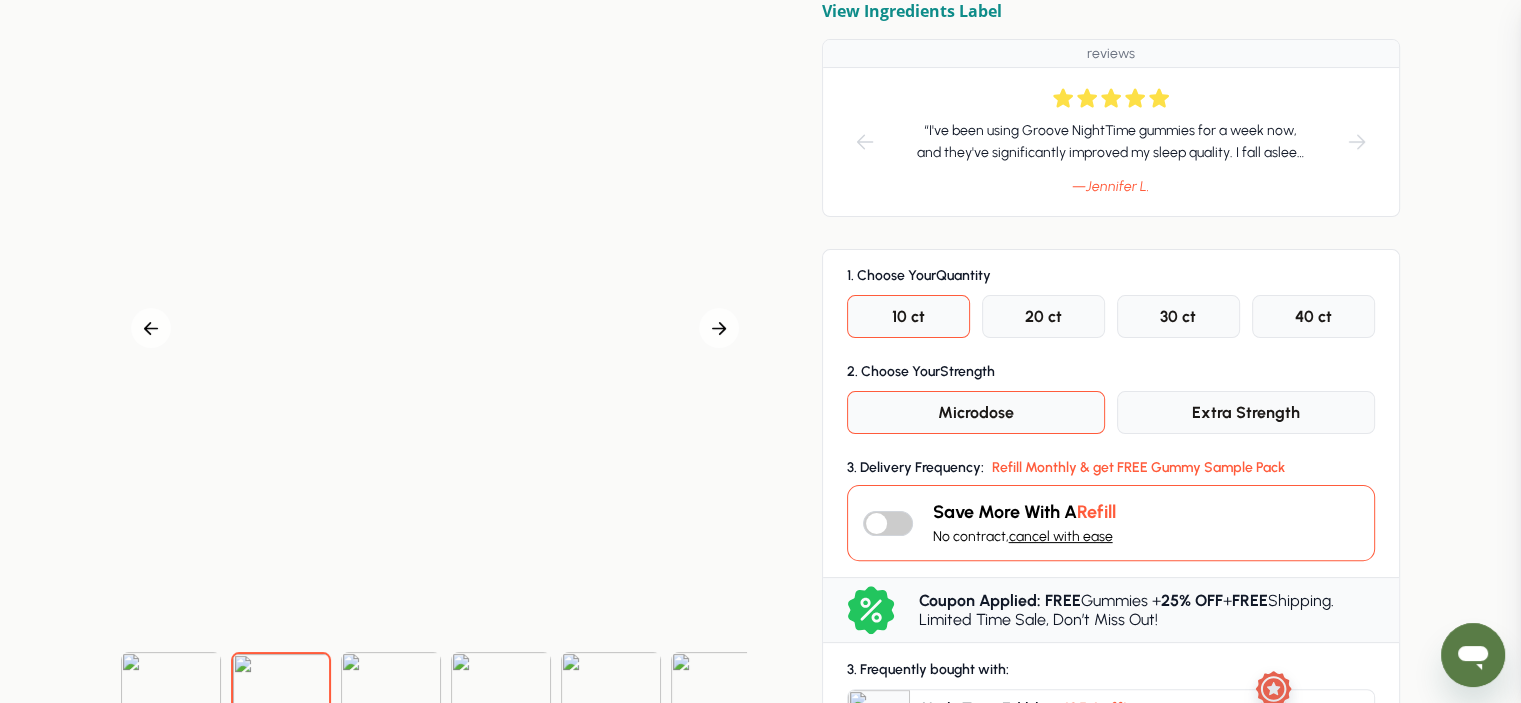 click at bounding box center (391, 702) 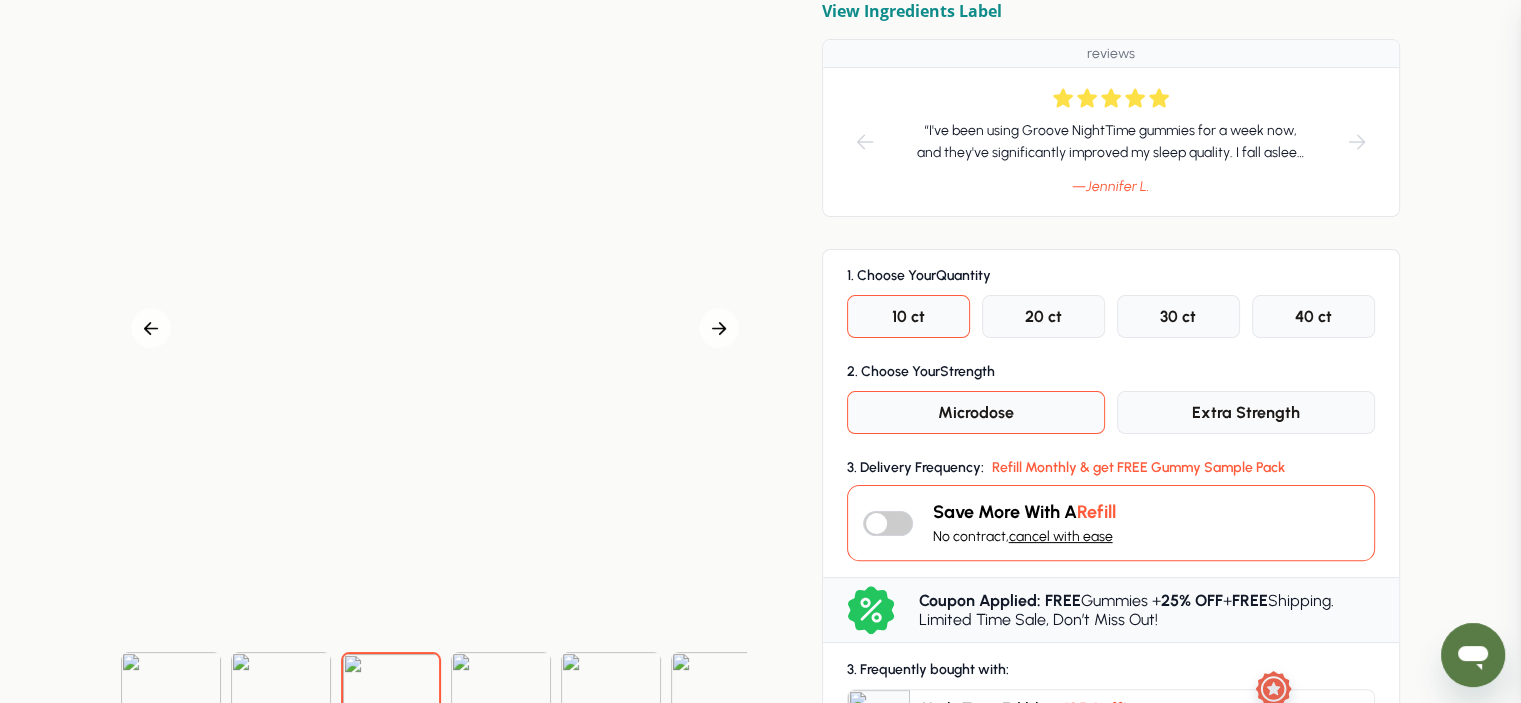 click at bounding box center [281, 702] 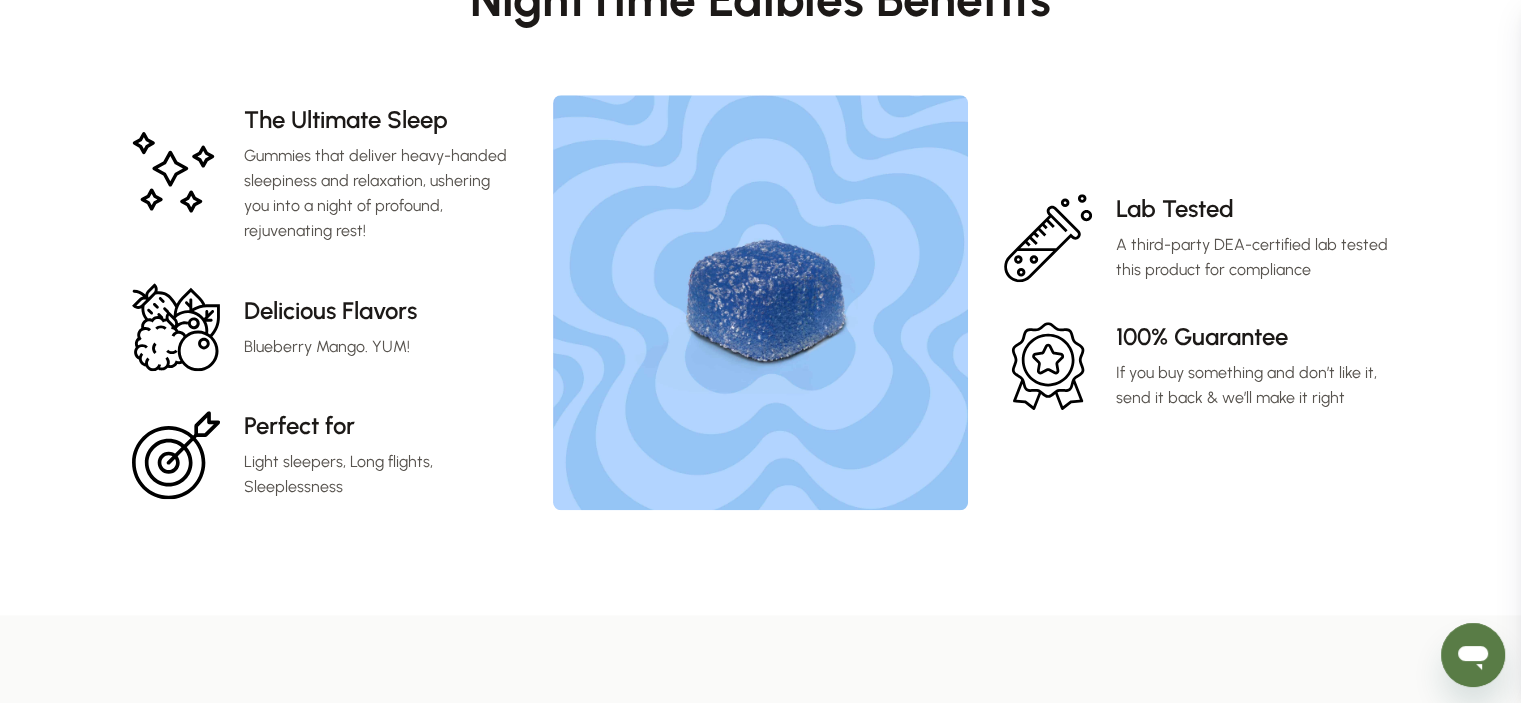 scroll, scrollTop: 2000, scrollLeft: 0, axis: vertical 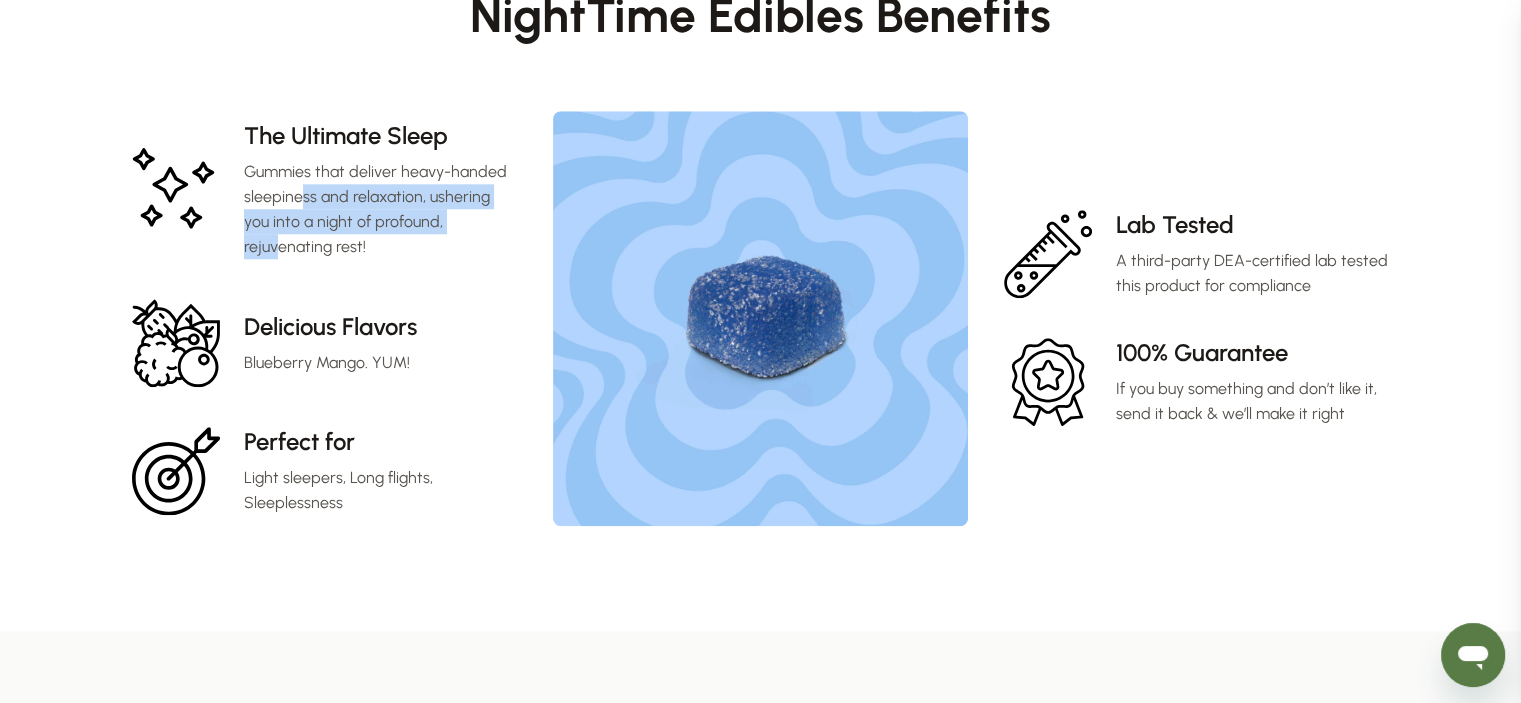 click on "Gummies that deliver heavy-handed sleepiness and relaxation, ushering you into a night of profound, rejuvenating rest!" at bounding box center [380, 209] 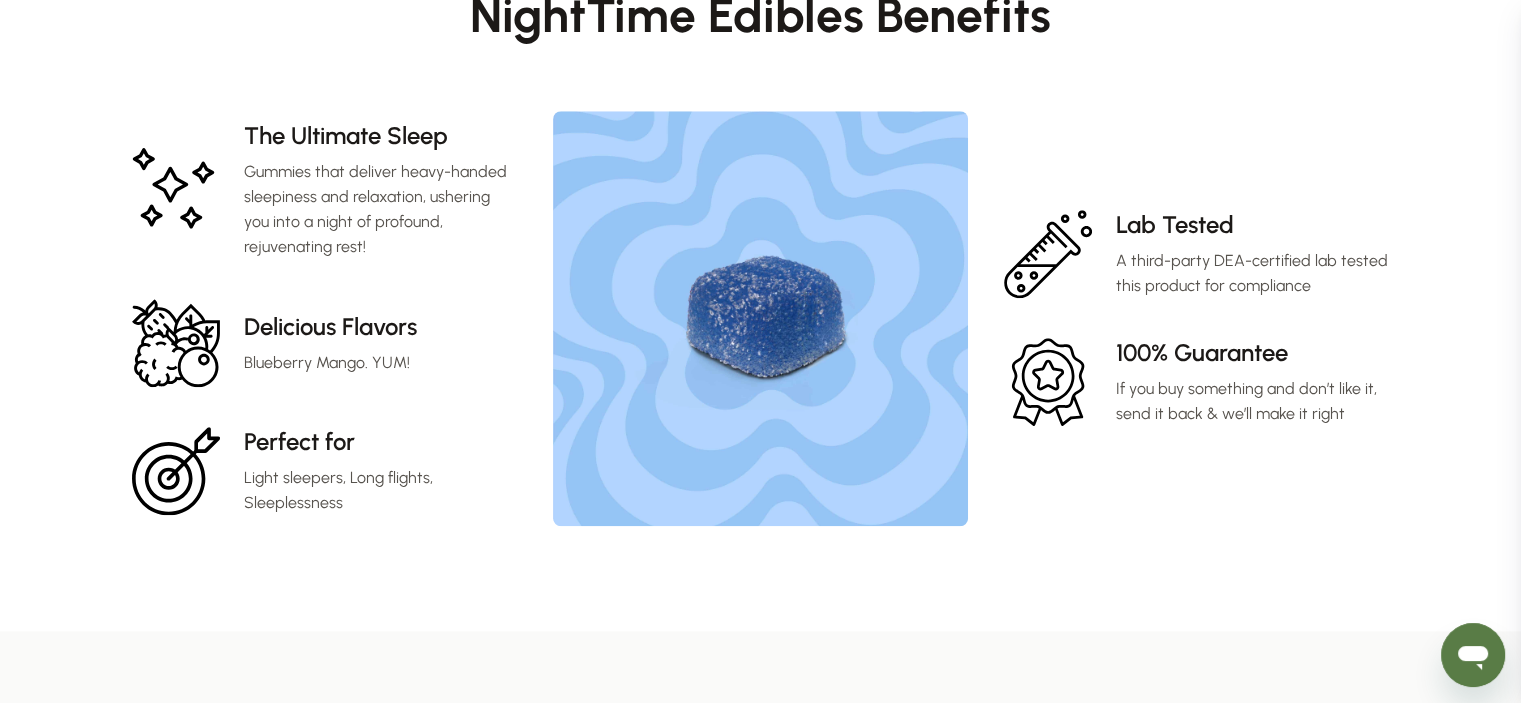 click on "Gummies that deliver heavy-handed sleepiness and relaxation, ushering you into a night of profound, rejuvenating rest!" at bounding box center [380, 209] 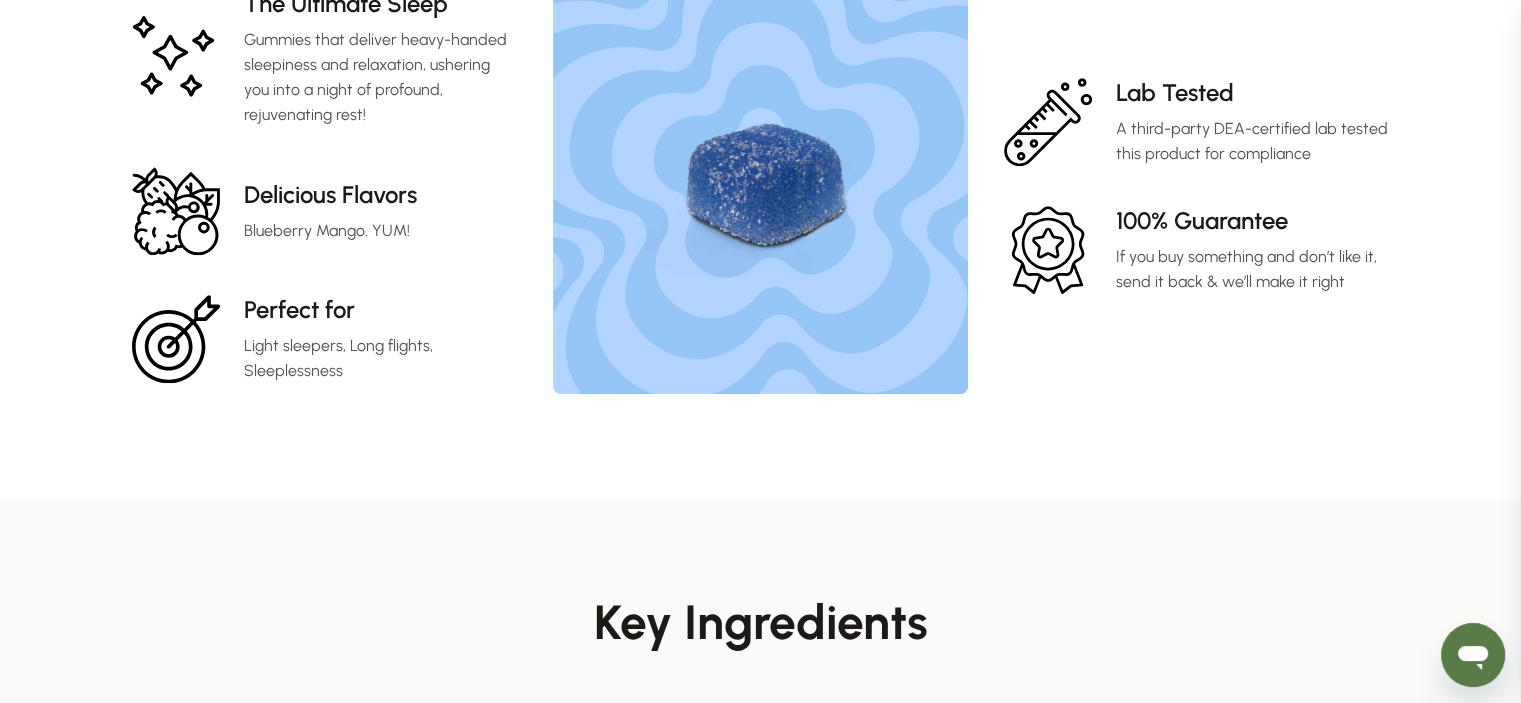 scroll, scrollTop: 2100, scrollLeft: 0, axis: vertical 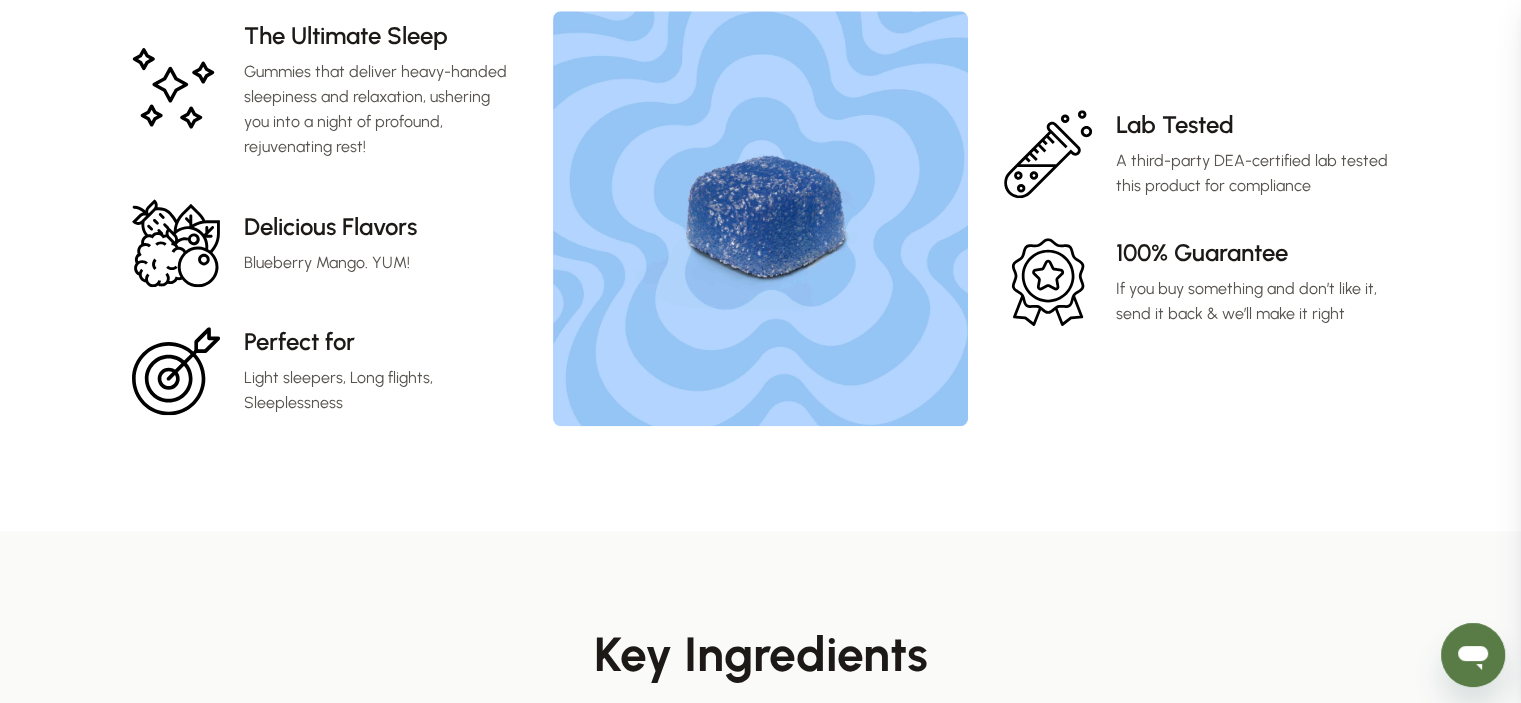 drag, startPoint x: 1037, startPoint y: 128, endPoint x: 1100, endPoint y: 157, distance: 69.354164 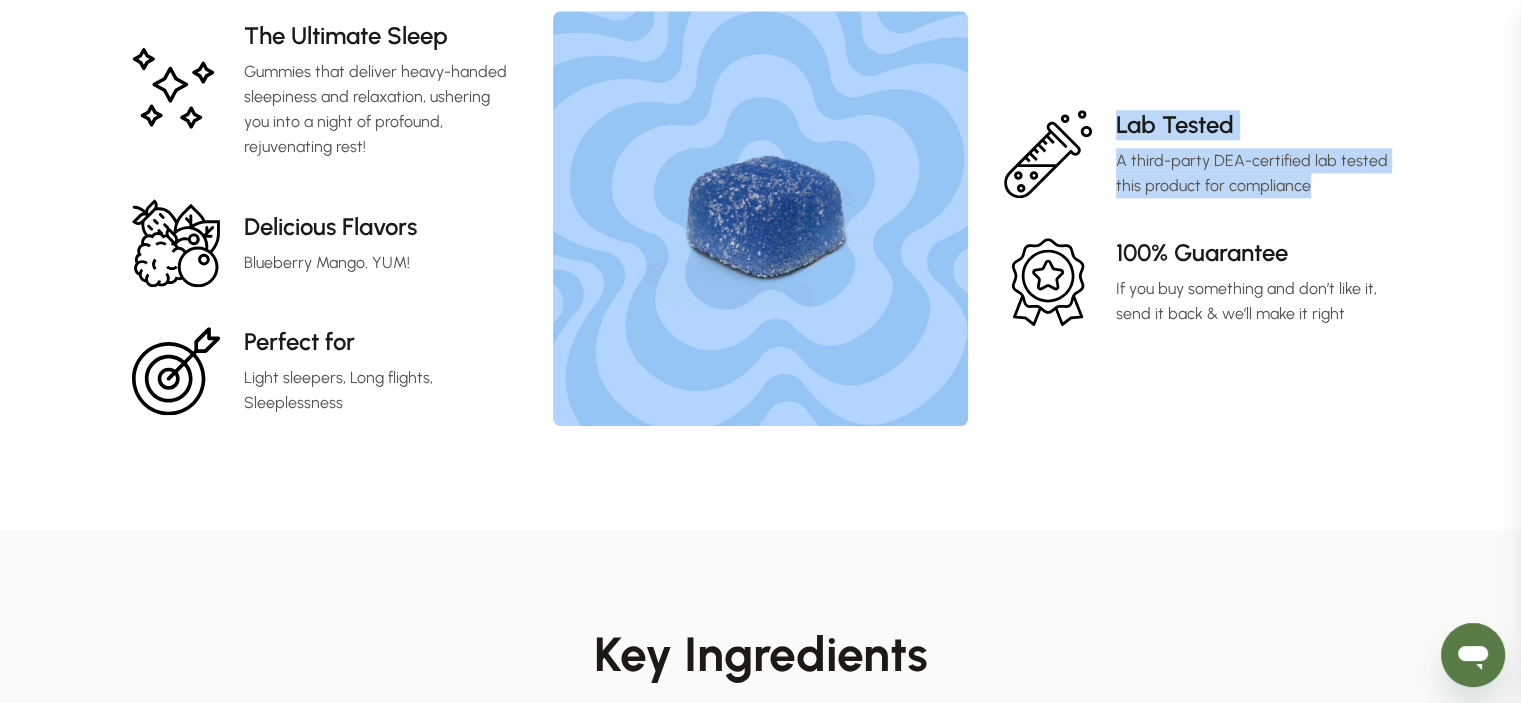 drag, startPoint x: 1007, startPoint y: 56, endPoint x: 1327, endPoint y: 170, distance: 339.69986 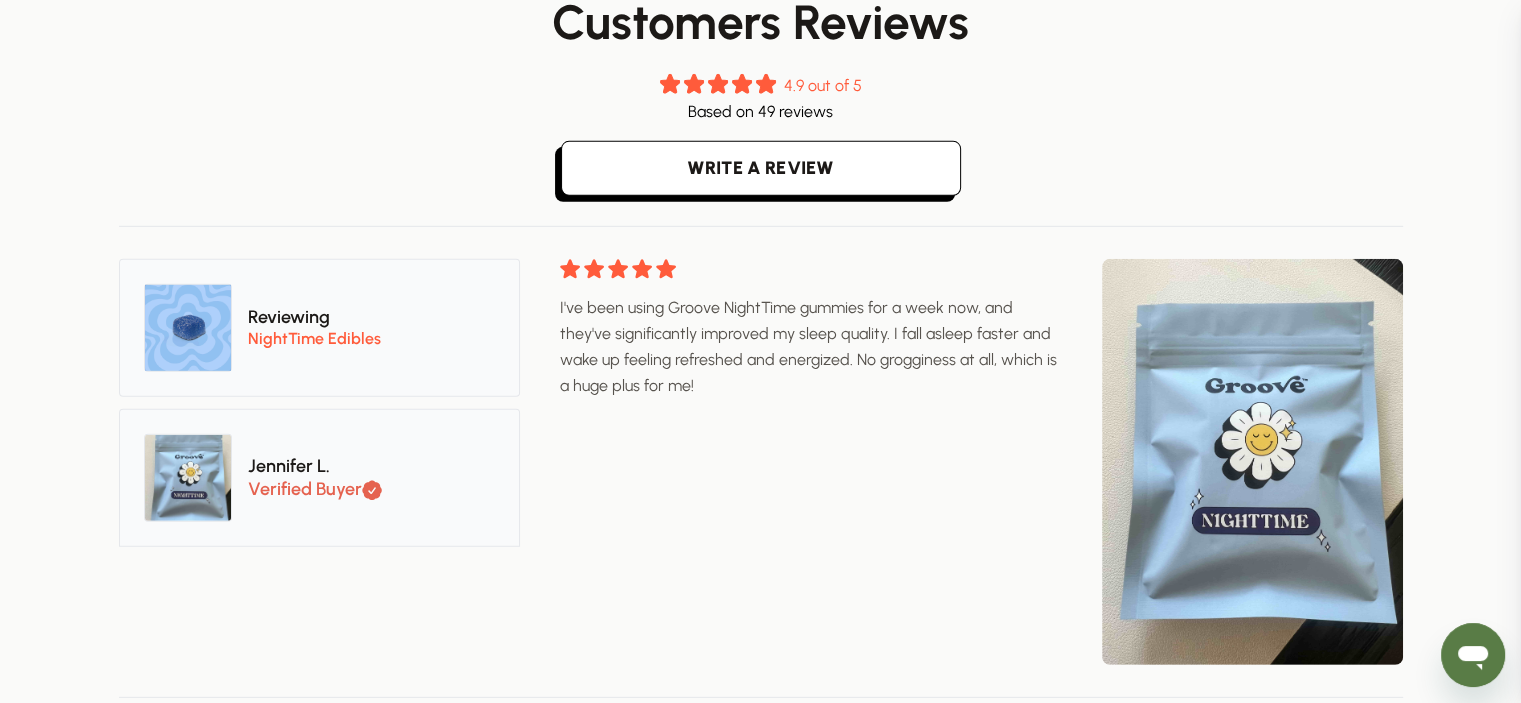 scroll, scrollTop: 6100, scrollLeft: 0, axis: vertical 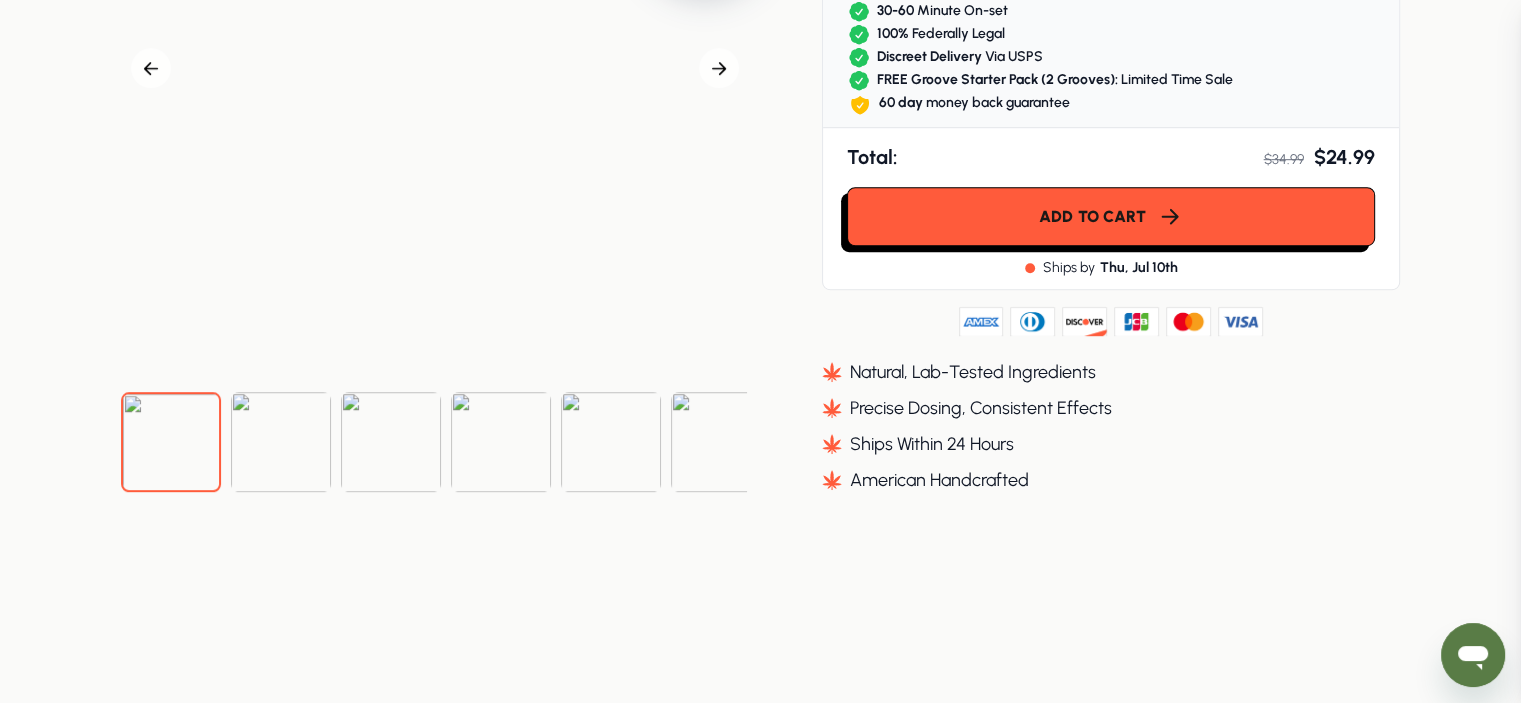 click at bounding box center (281, 442) 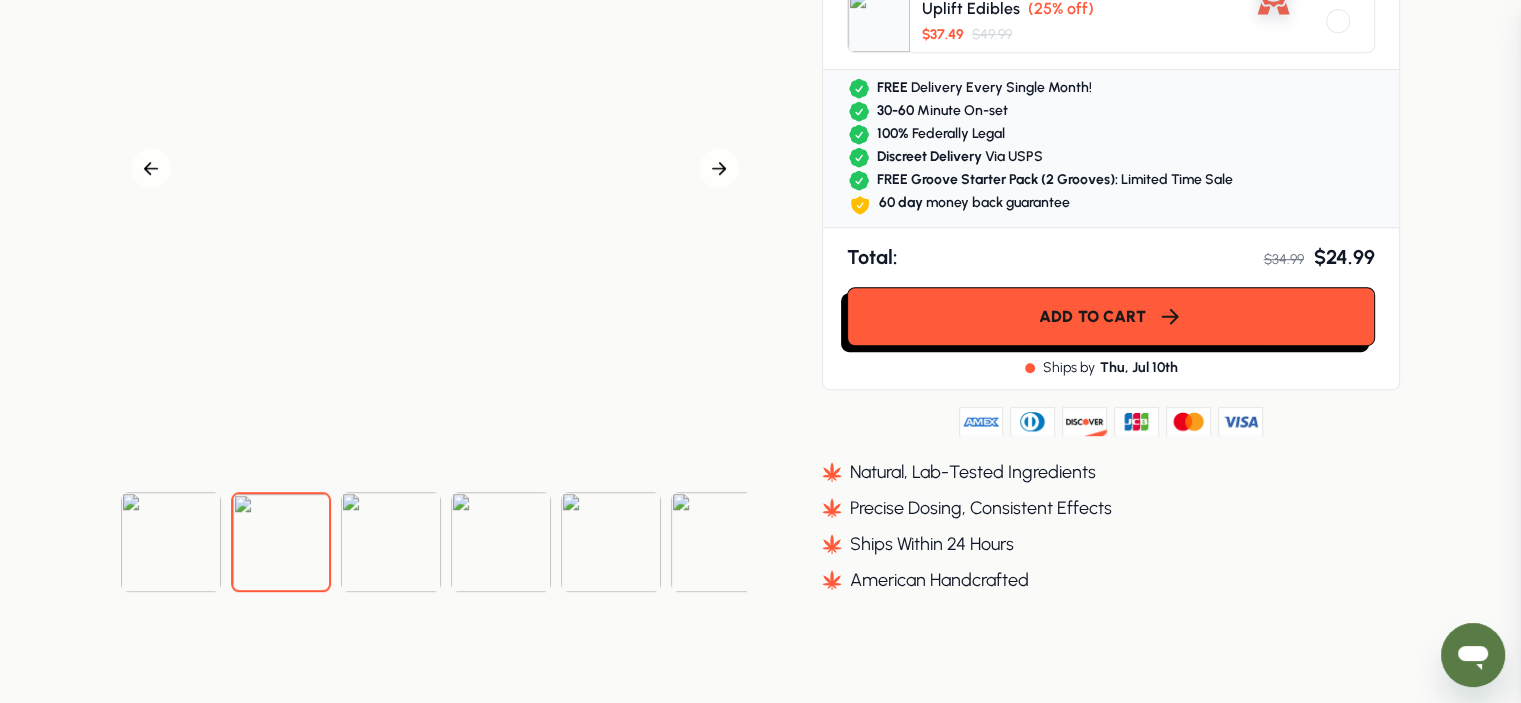 scroll, scrollTop: 1000, scrollLeft: 0, axis: vertical 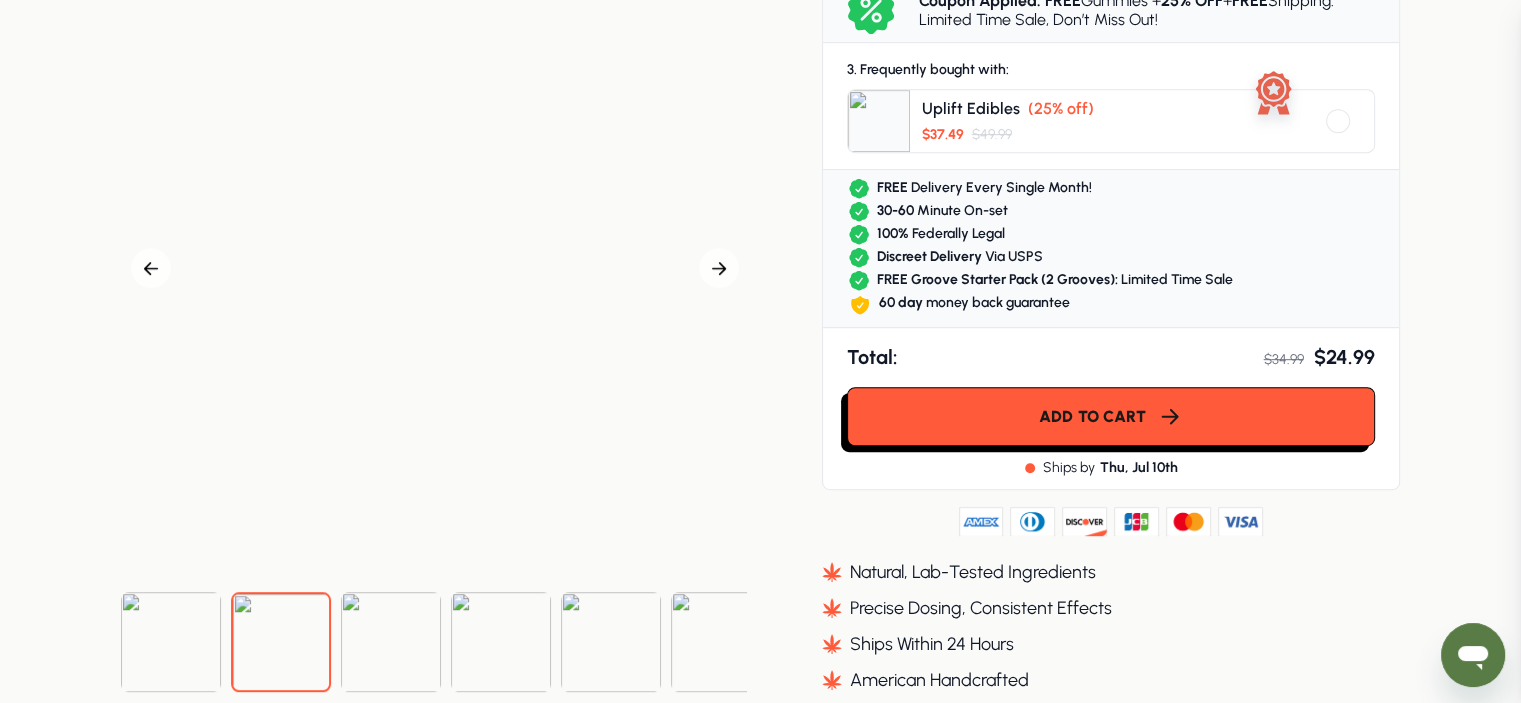 click at bounding box center (391, 642) 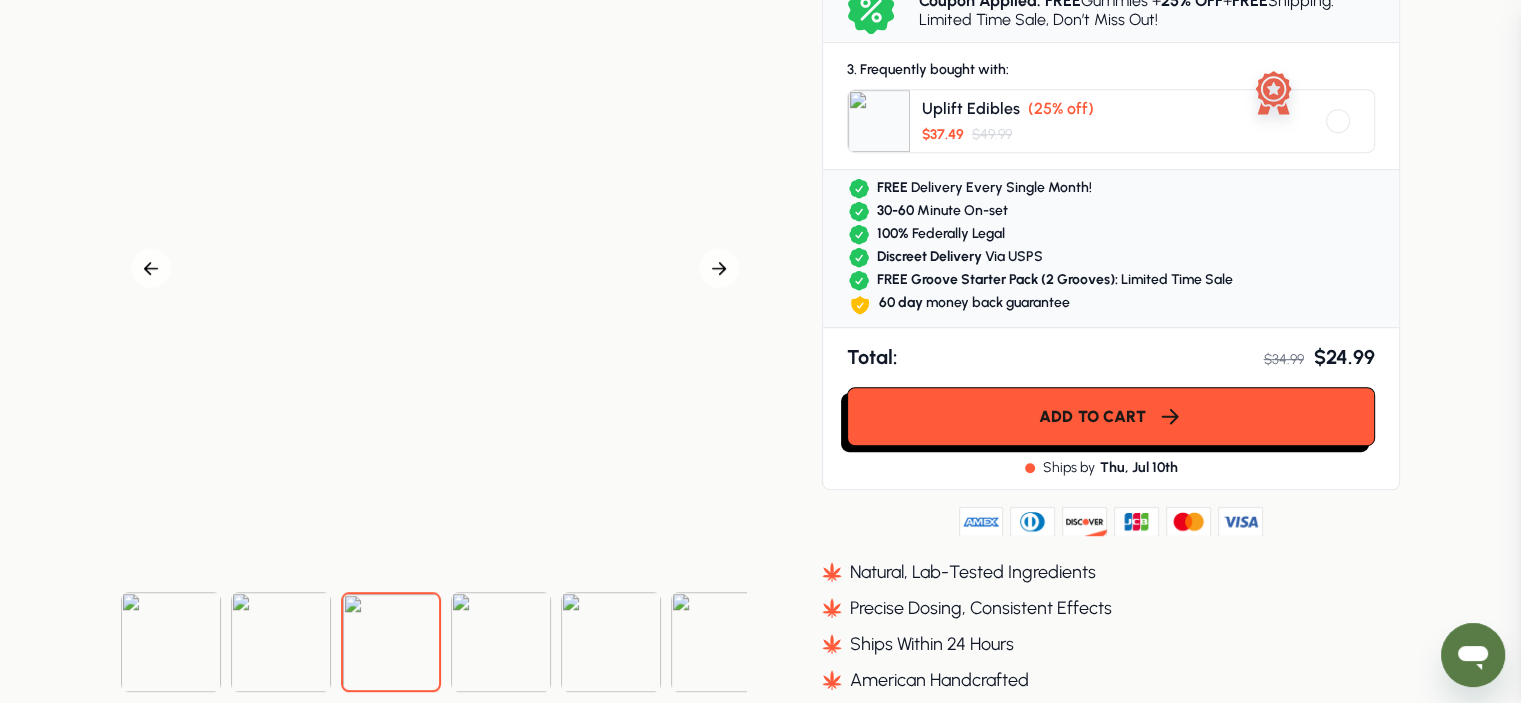 click at bounding box center (501, 642) 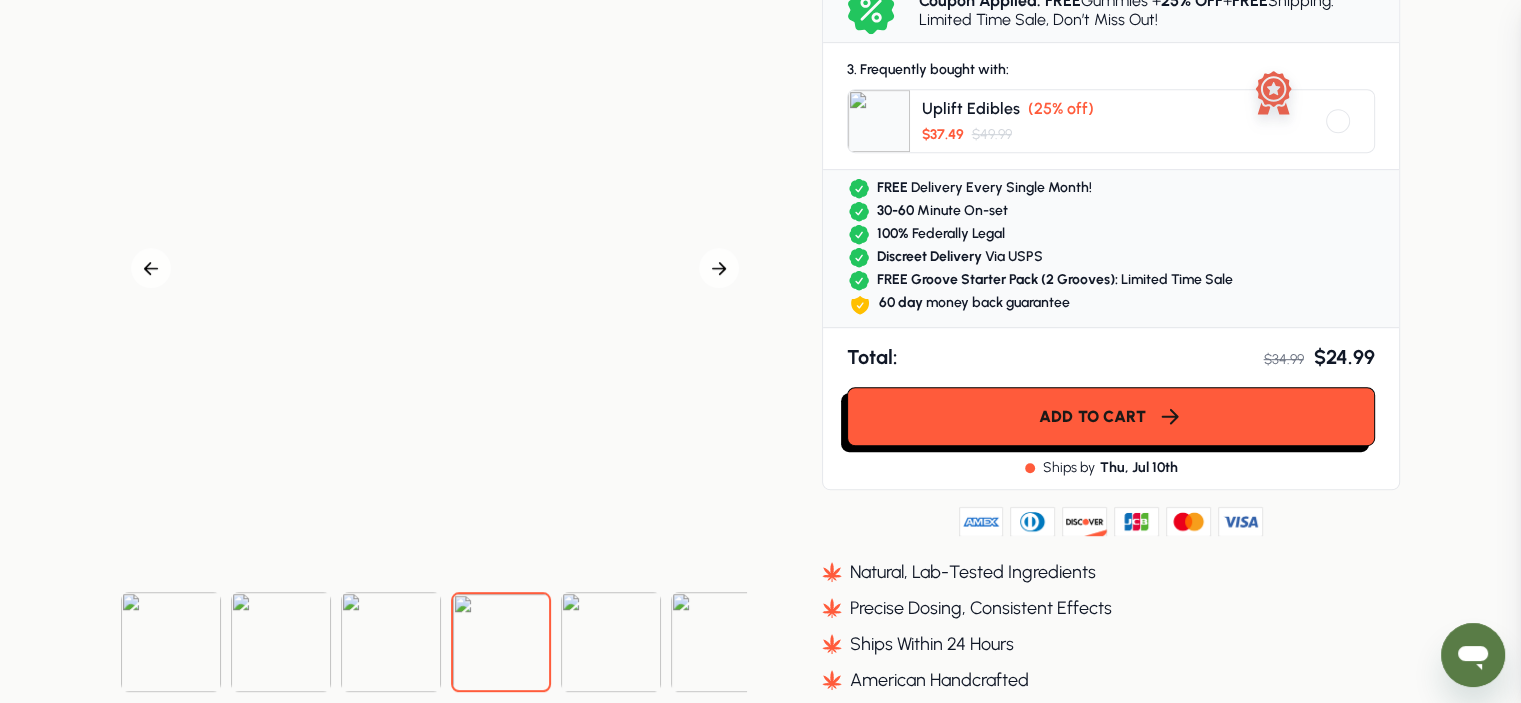 click at bounding box center (434, 642) 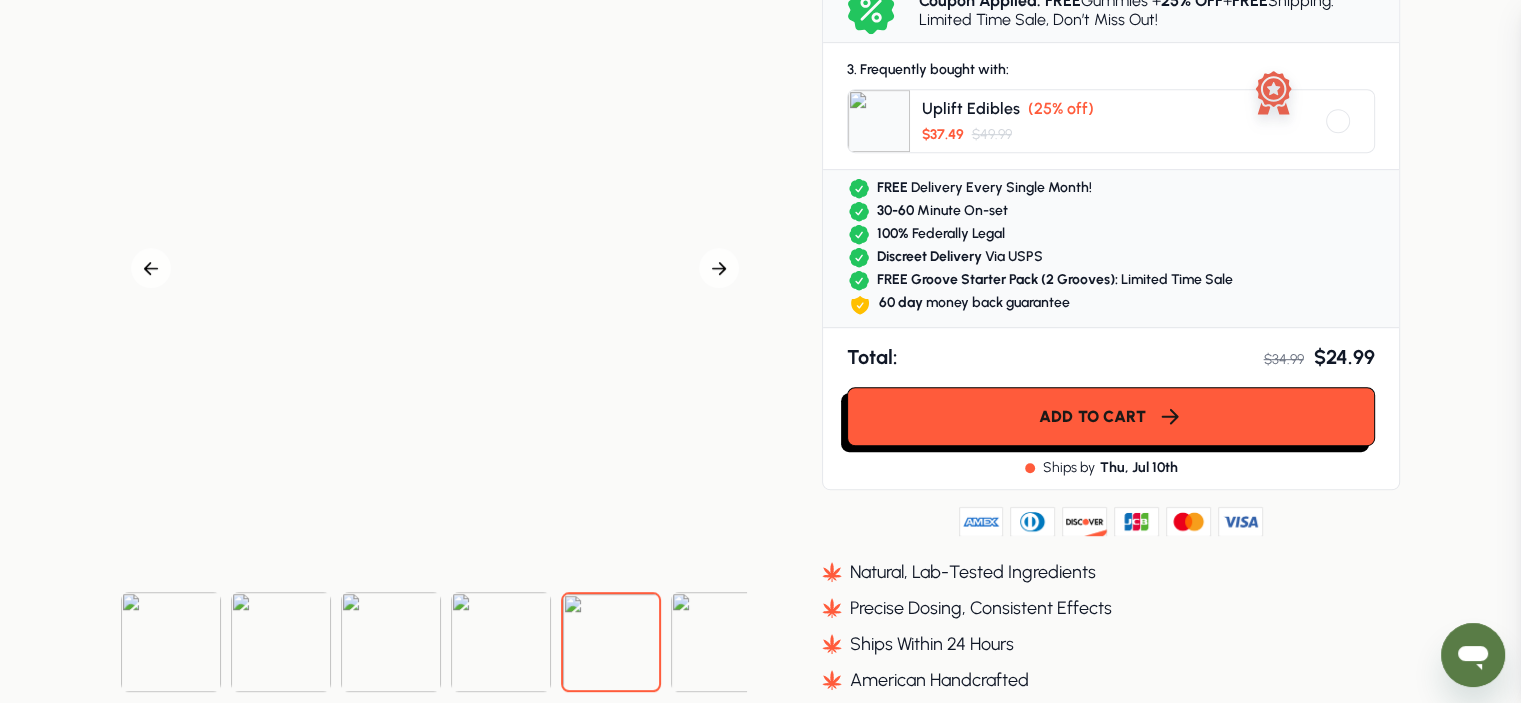 click at bounding box center (721, 642) 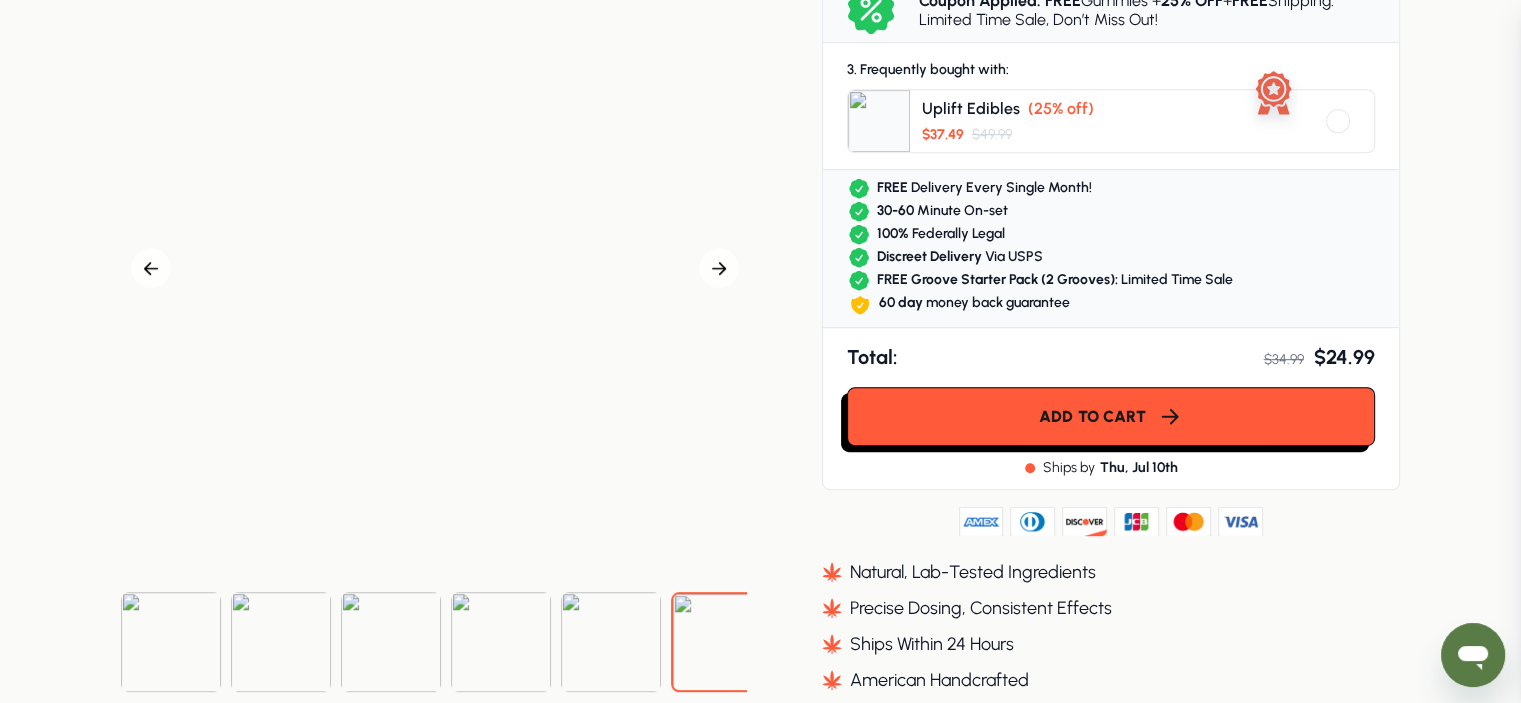 click at bounding box center [611, 642] 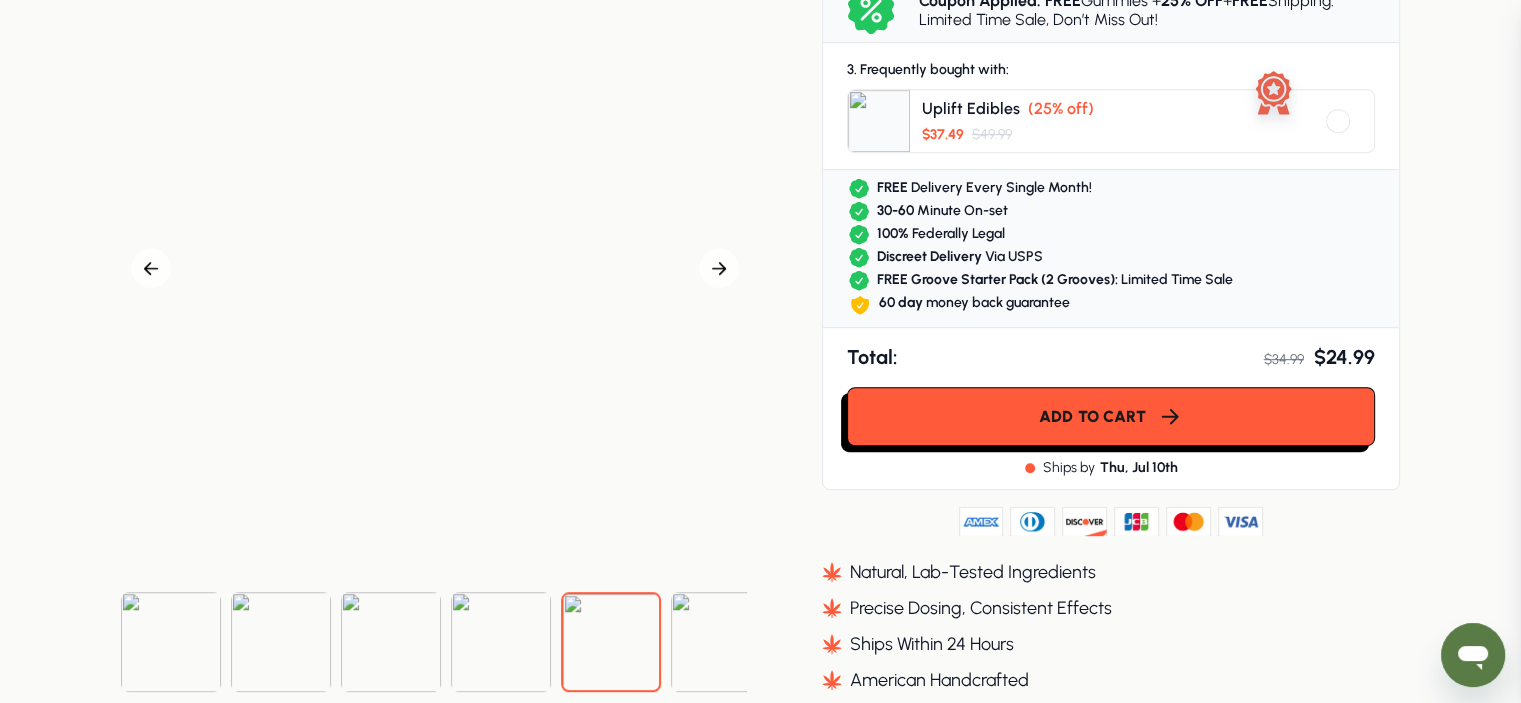 click at bounding box center [501, 642] 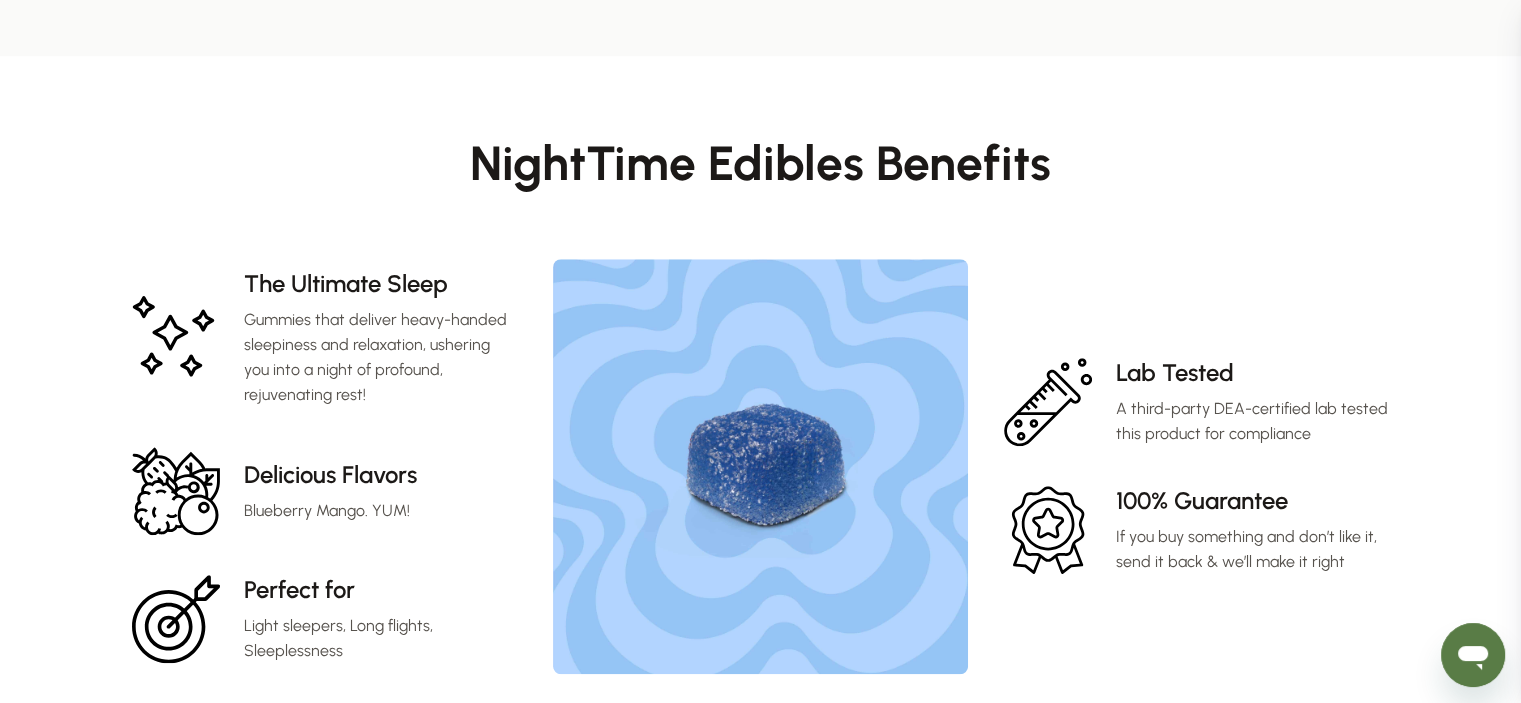 scroll, scrollTop: 1900, scrollLeft: 0, axis: vertical 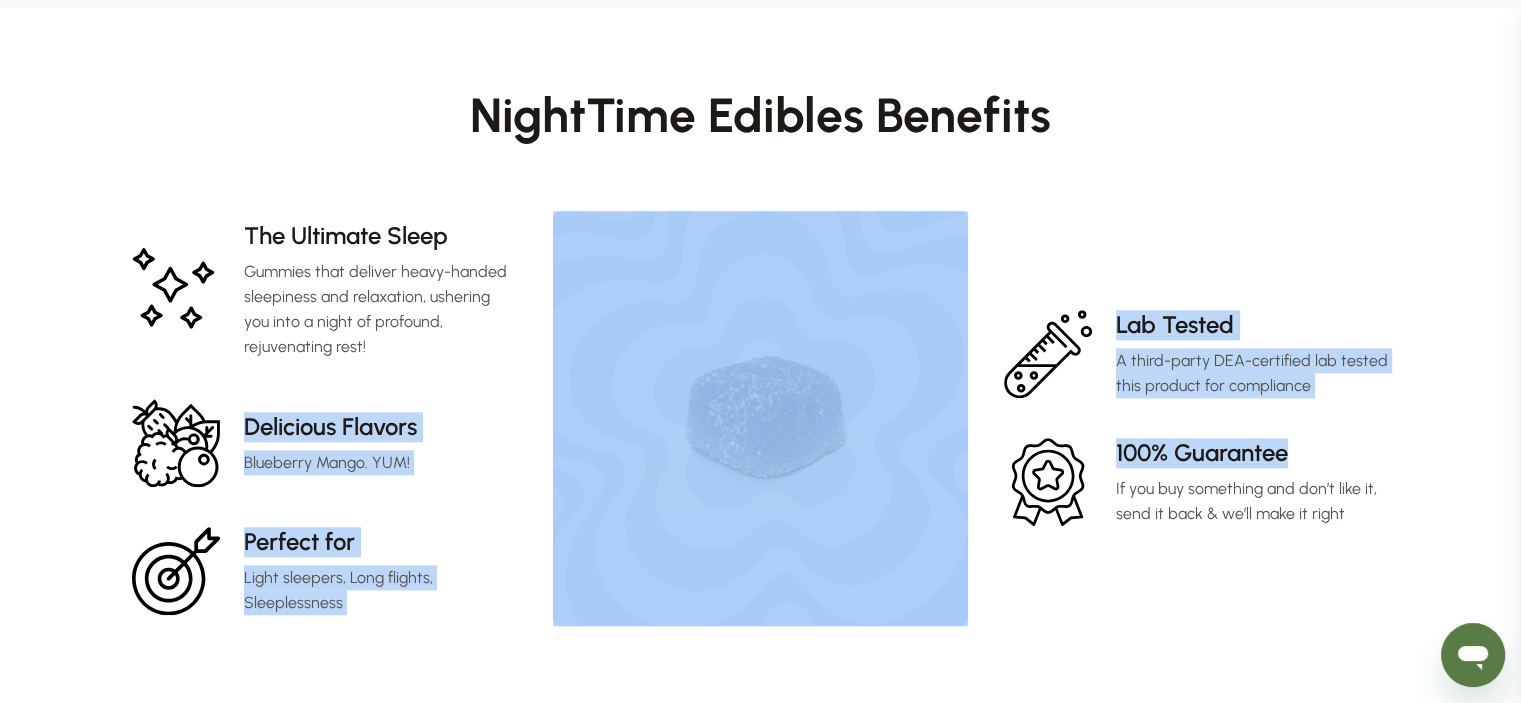 drag, startPoint x: 243, startPoint y: 402, endPoint x: 1292, endPoint y: 432, distance: 1049.4288 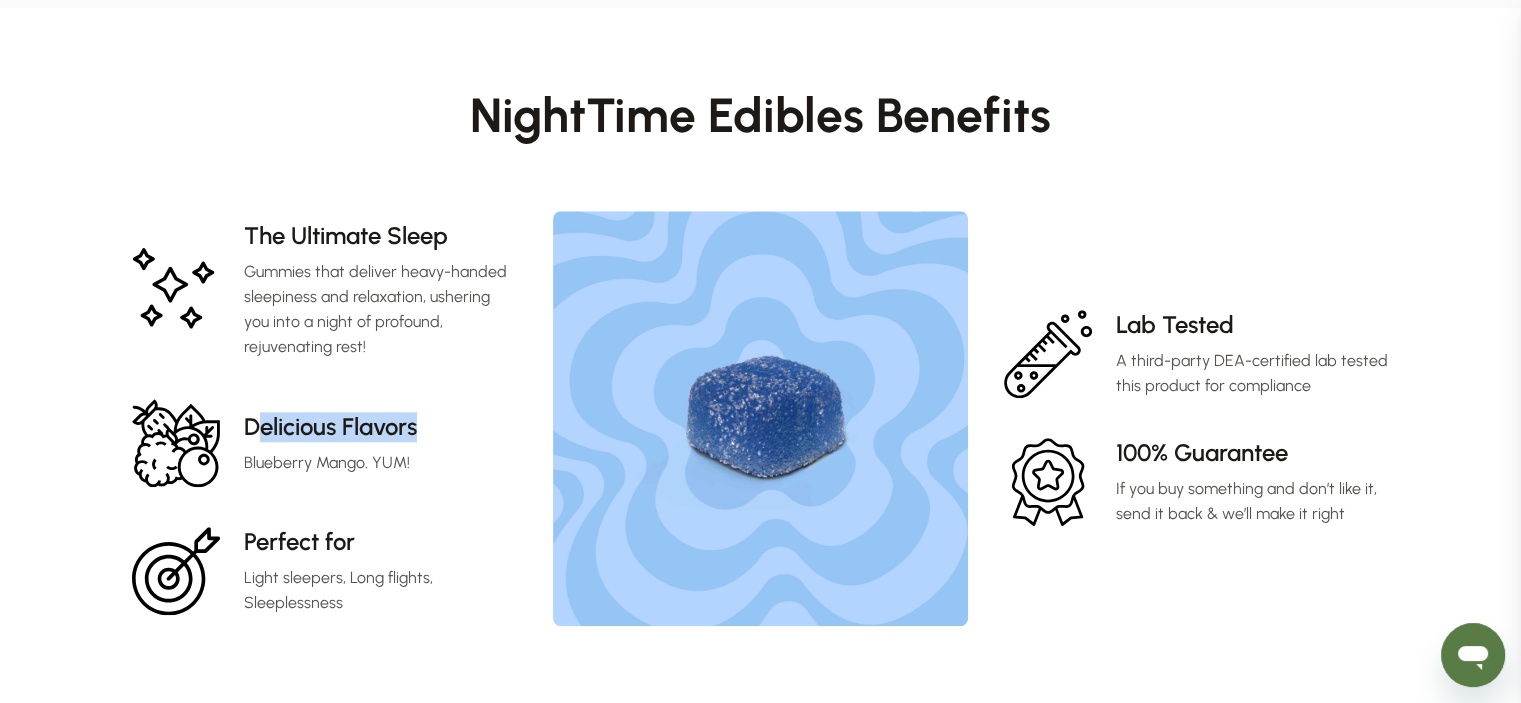 drag, startPoint x: 252, startPoint y: 405, endPoint x: 497, endPoint y: 392, distance: 245.34465 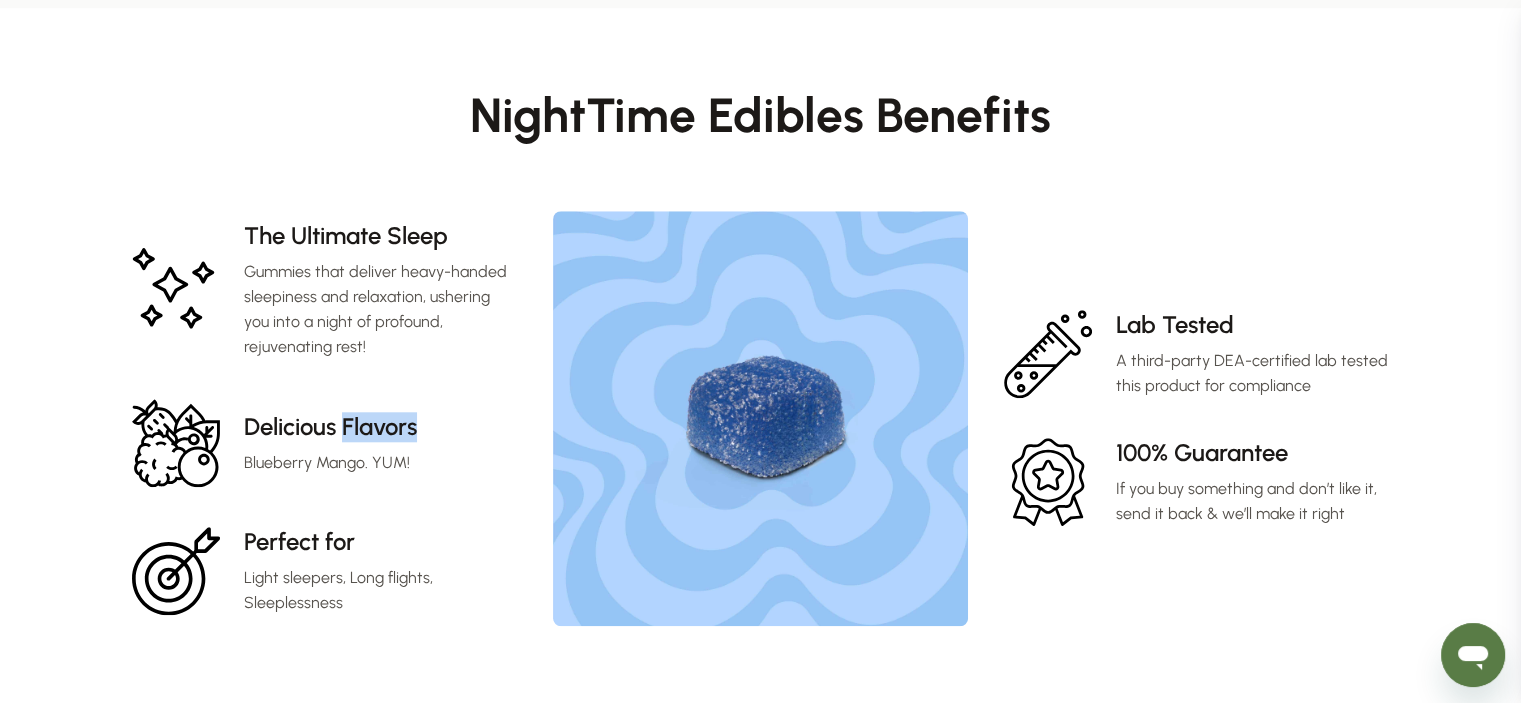 click on "Delicious Flavors" at bounding box center [380, 236] 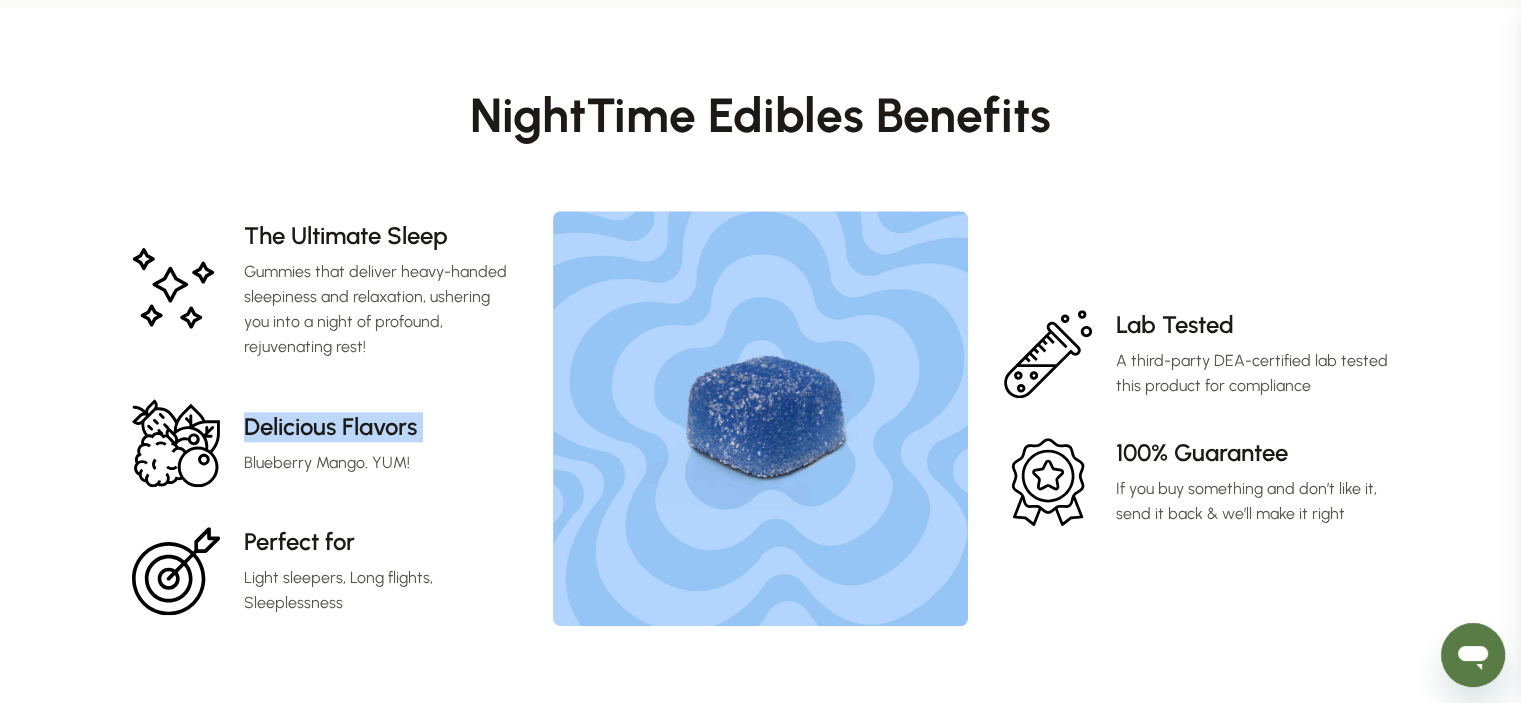 click on "Delicious Flavors" at bounding box center (380, 236) 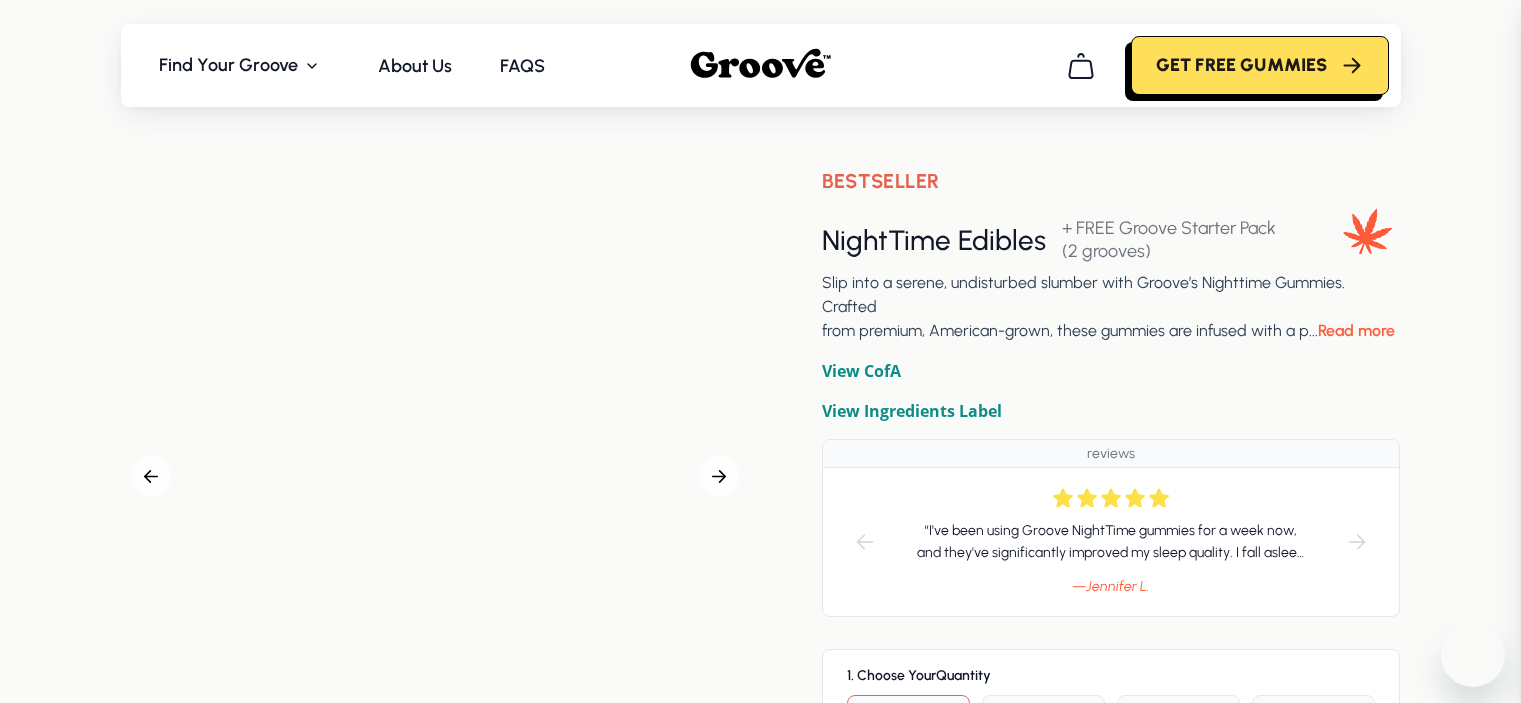 scroll, scrollTop: 4224, scrollLeft: 0, axis: vertical 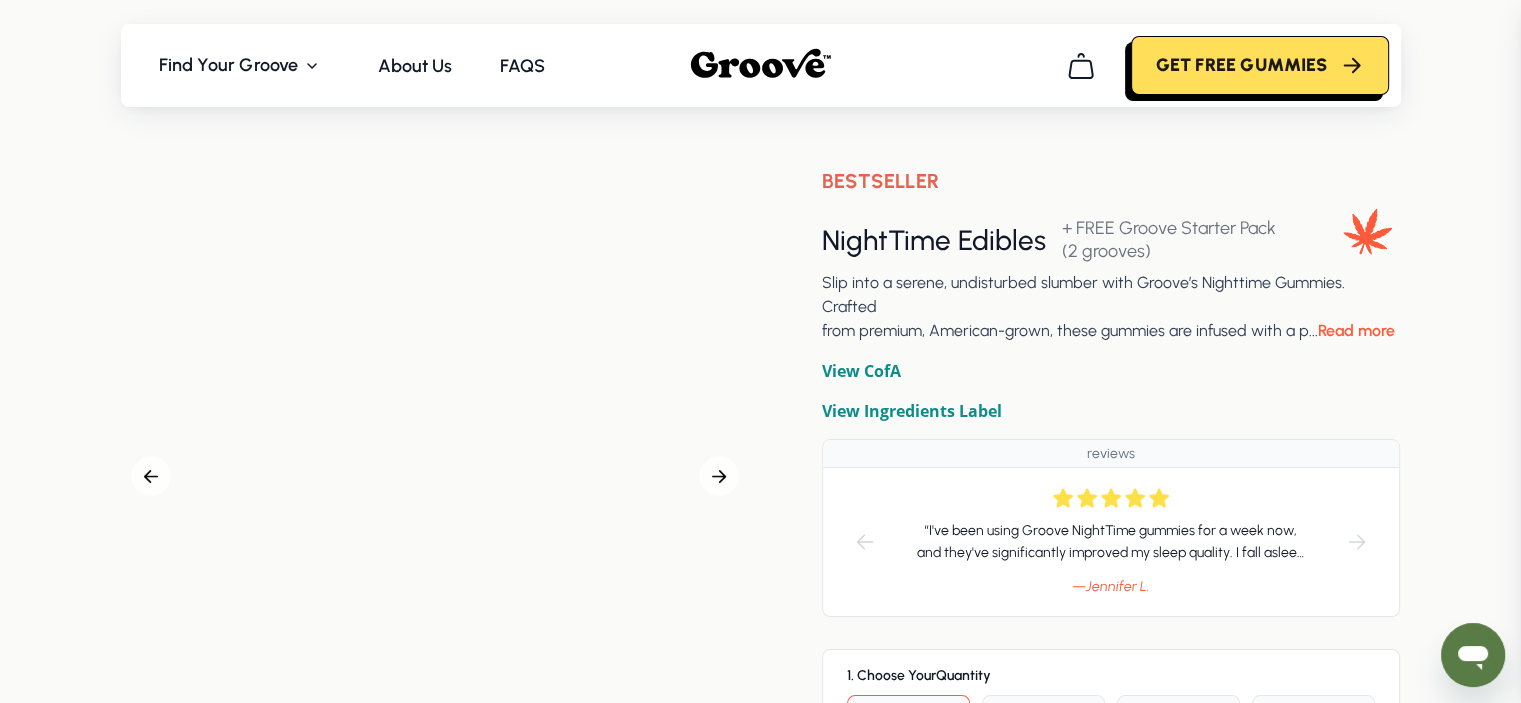 click on "Find Your Groove Find Your Groove All Products Best Sellers About Us FAQS Get FREE Gummies Get FREE Gummies" at bounding box center [761, 65] 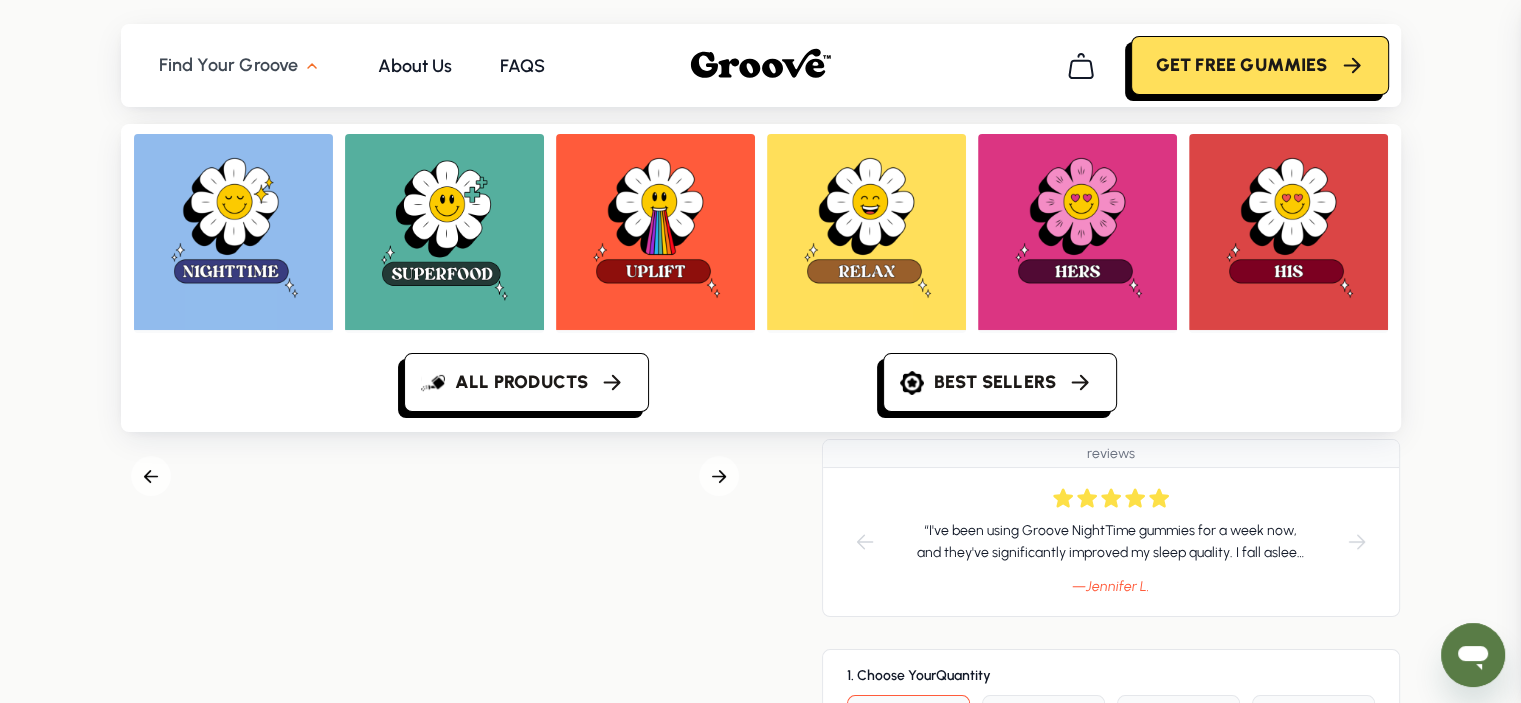 click on "Find Your Groove" at bounding box center [229, 65] 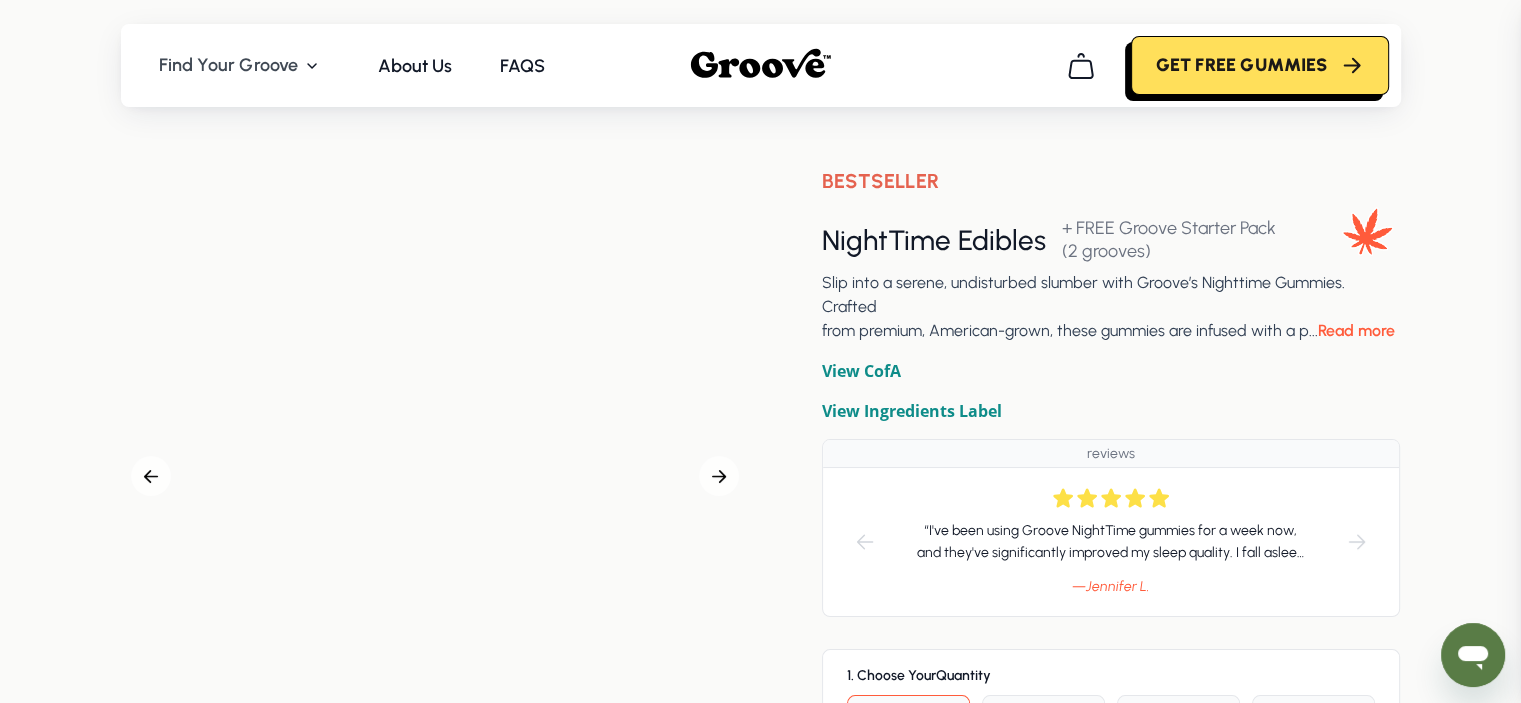 click on "Find Your Groove" at bounding box center [229, 65] 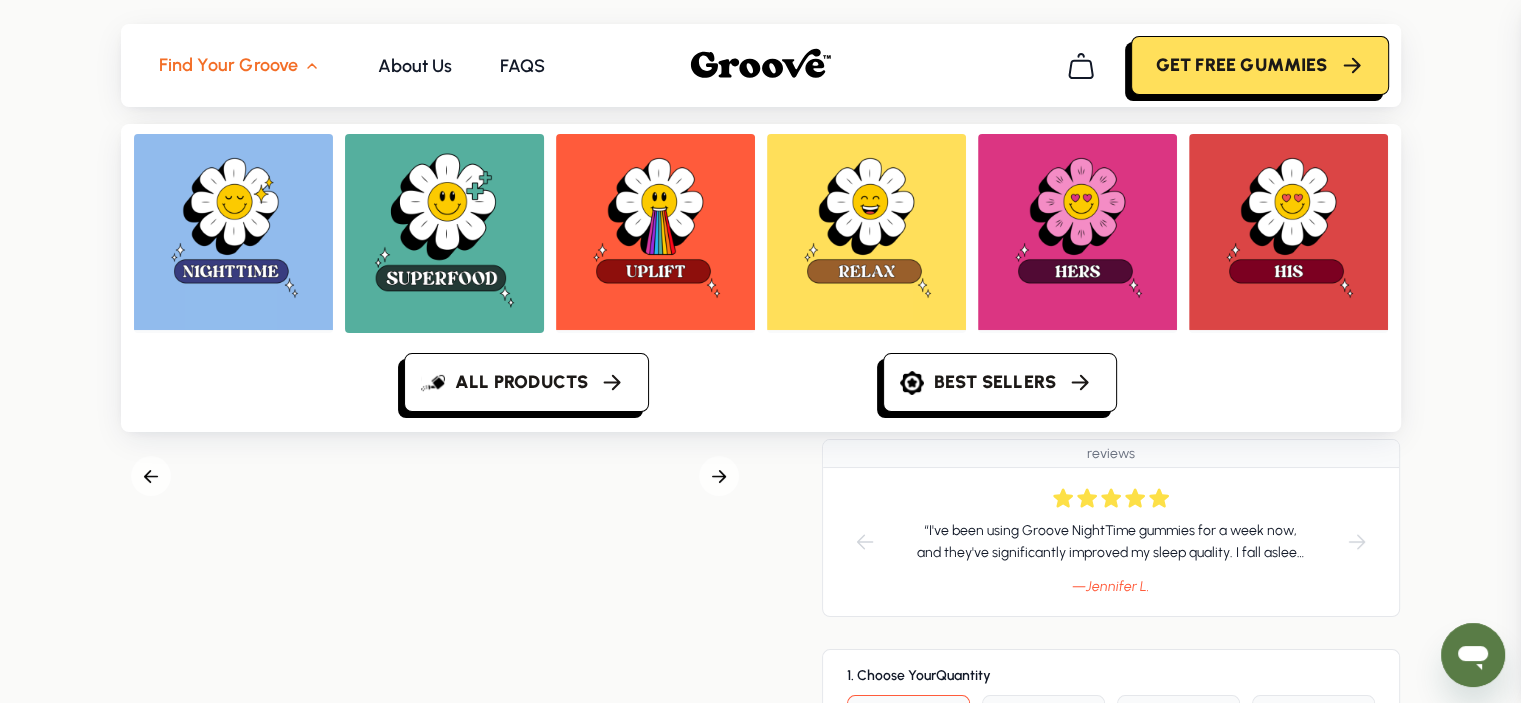 click at bounding box center [233, 230] 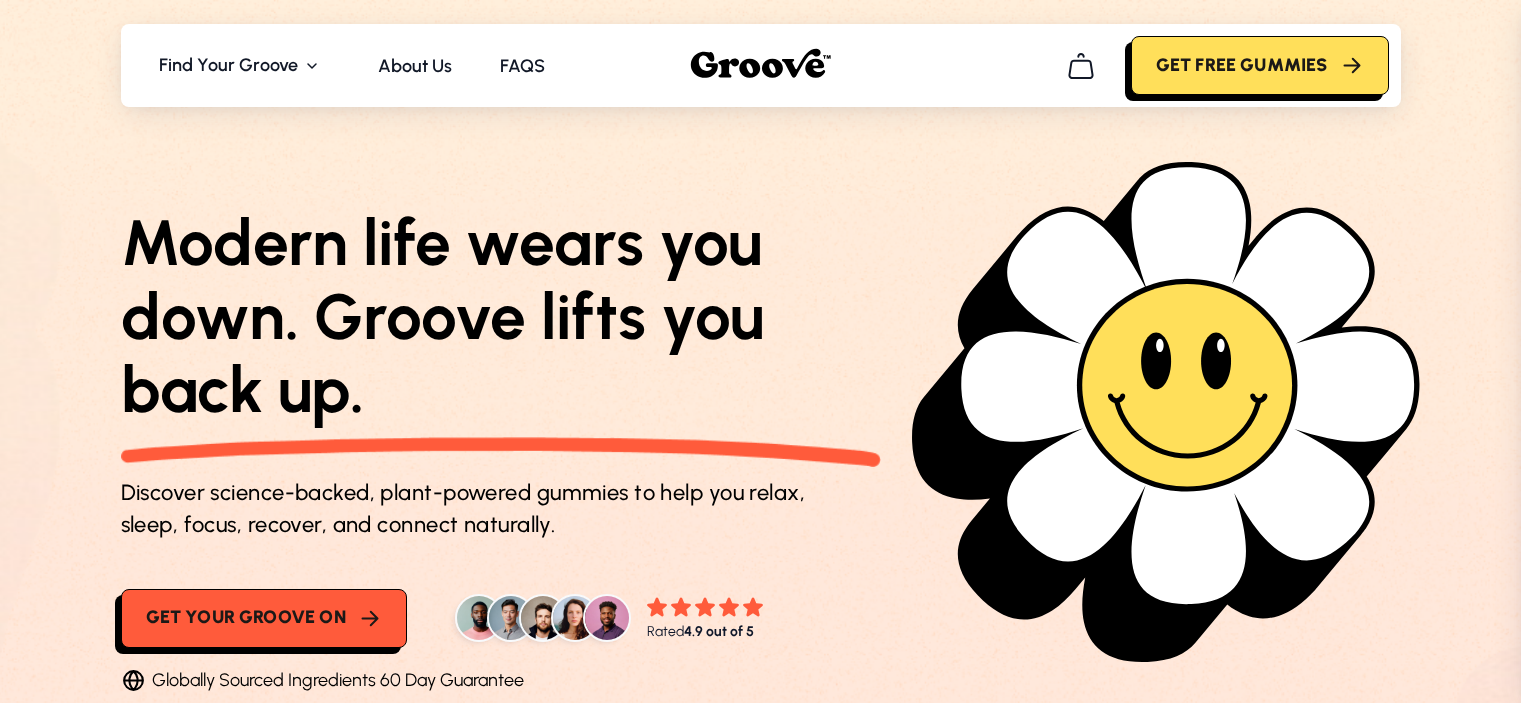 scroll, scrollTop: 0, scrollLeft: 0, axis: both 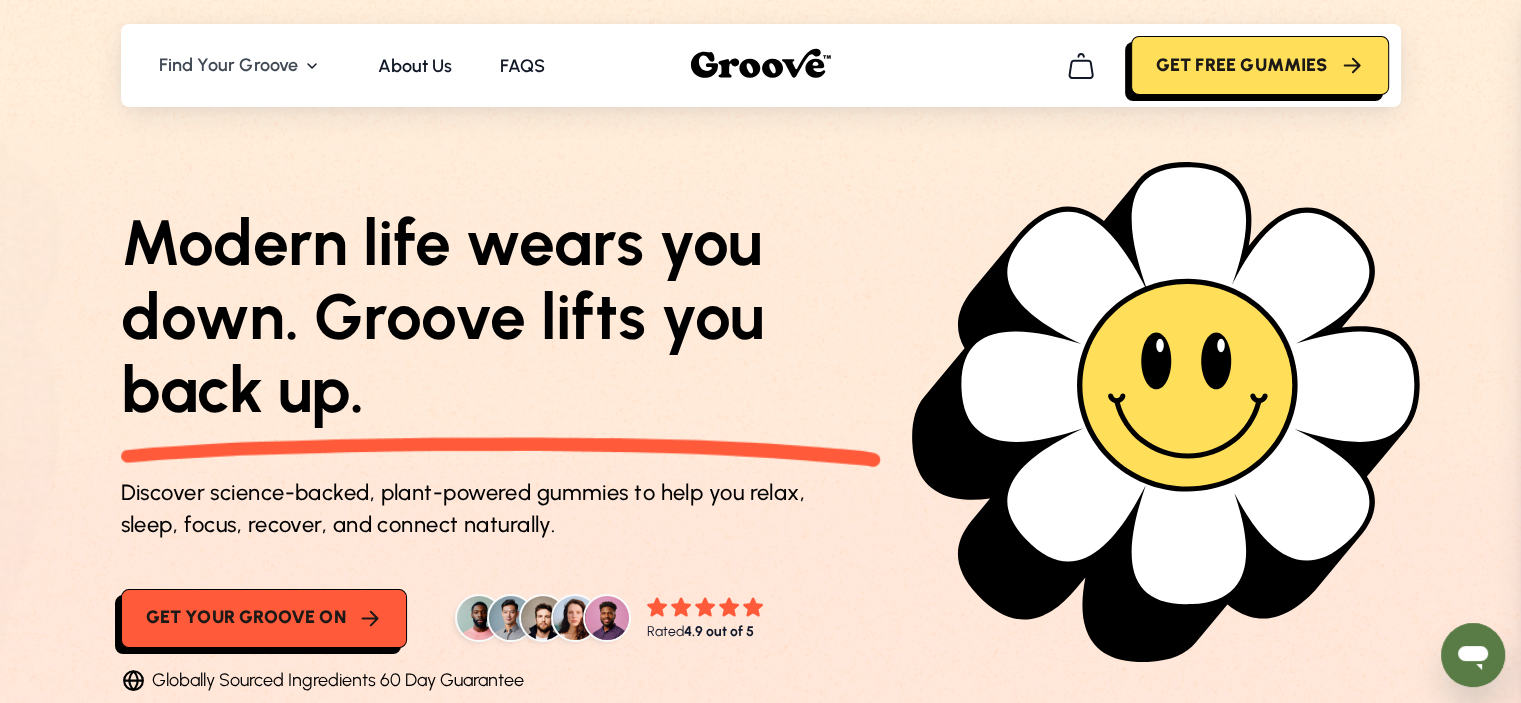 click on "Find Your Groove" at bounding box center (229, 65) 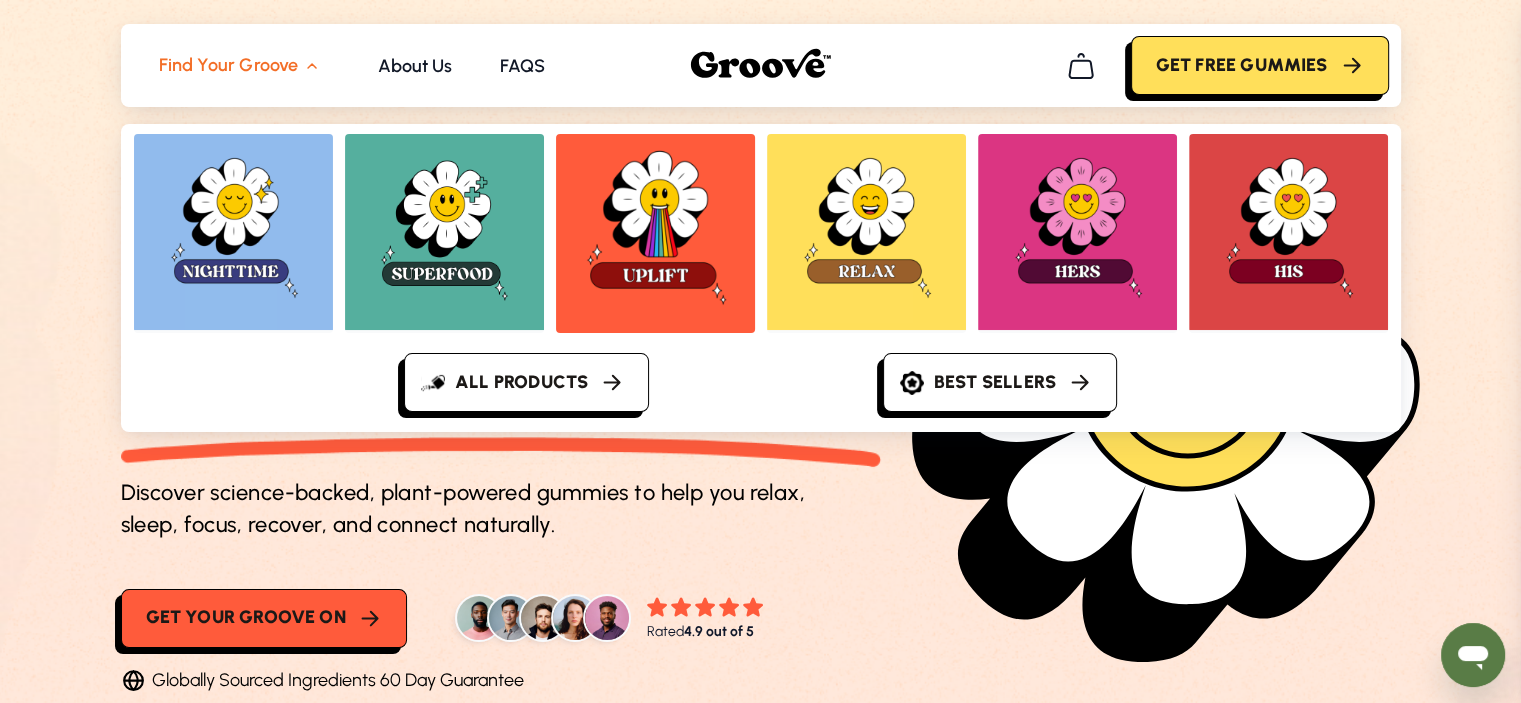 click at bounding box center [233, 230] 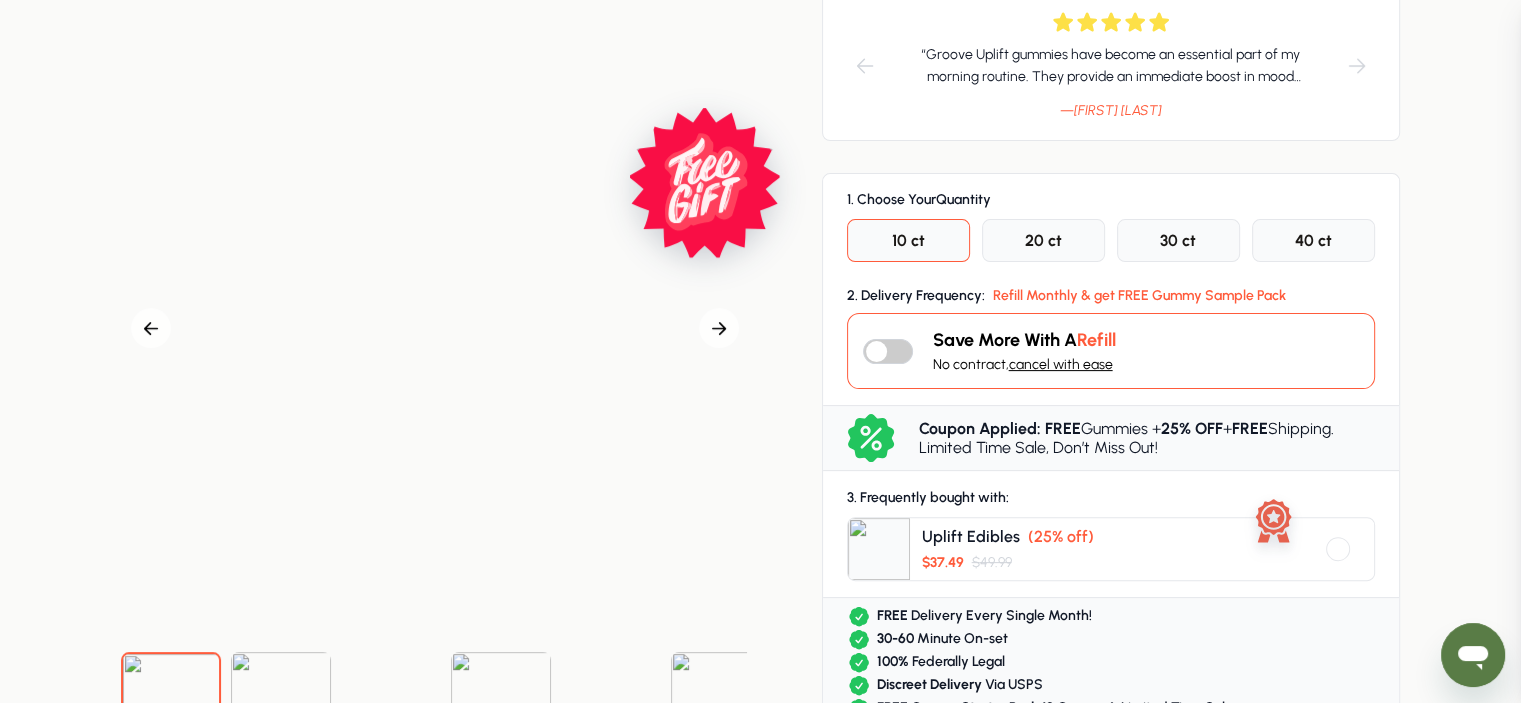 scroll, scrollTop: 500, scrollLeft: 0, axis: vertical 